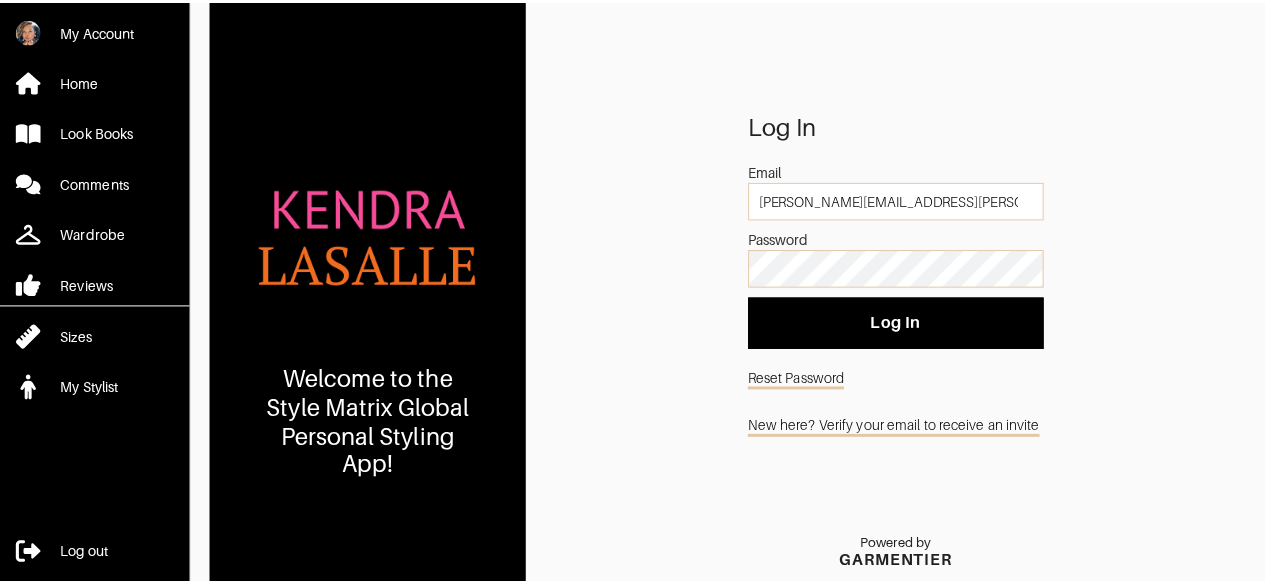 scroll, scrollTop: 0, scrollLeft: 0, axis: both 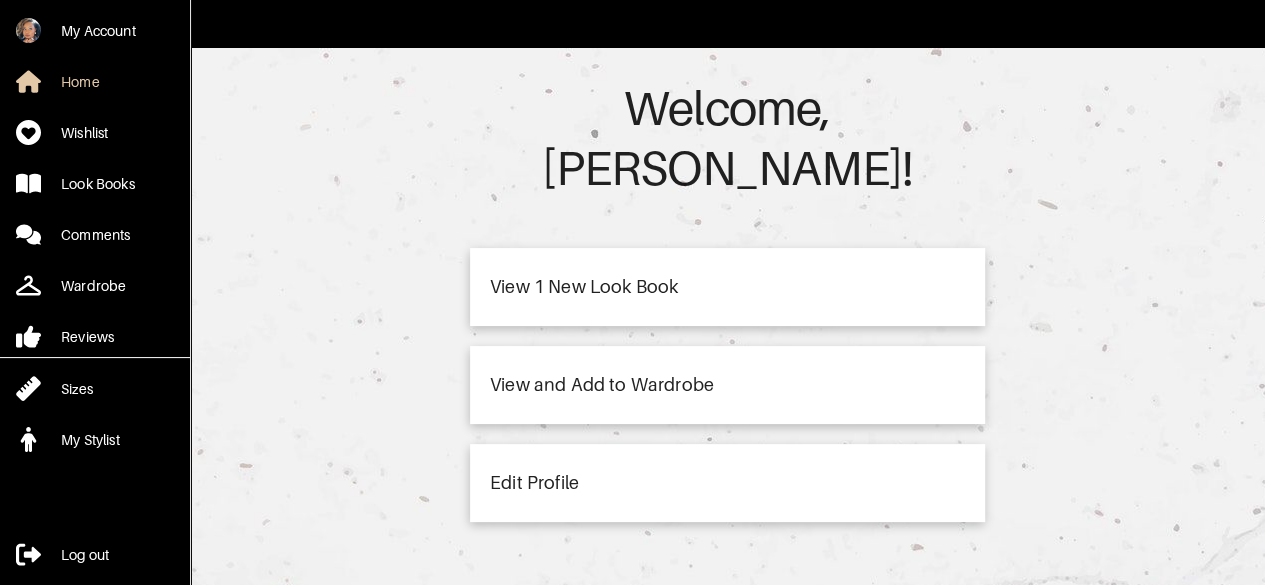 click on "View 1 New Look Book" at bounding box center (584, 287) 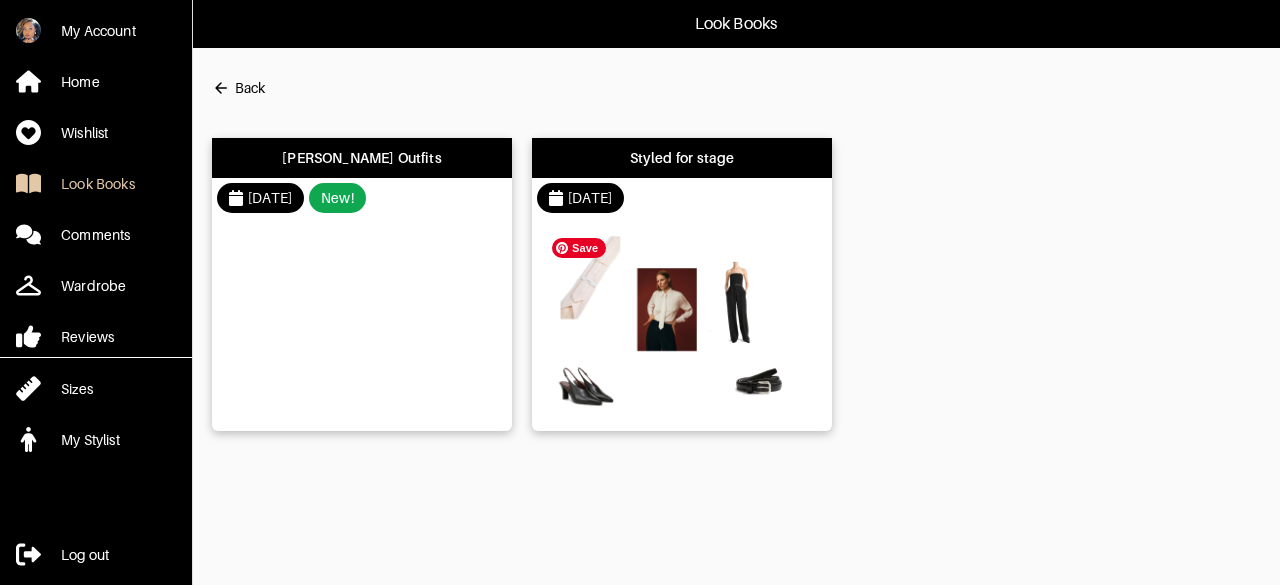 click at bounding box center [677, 323] 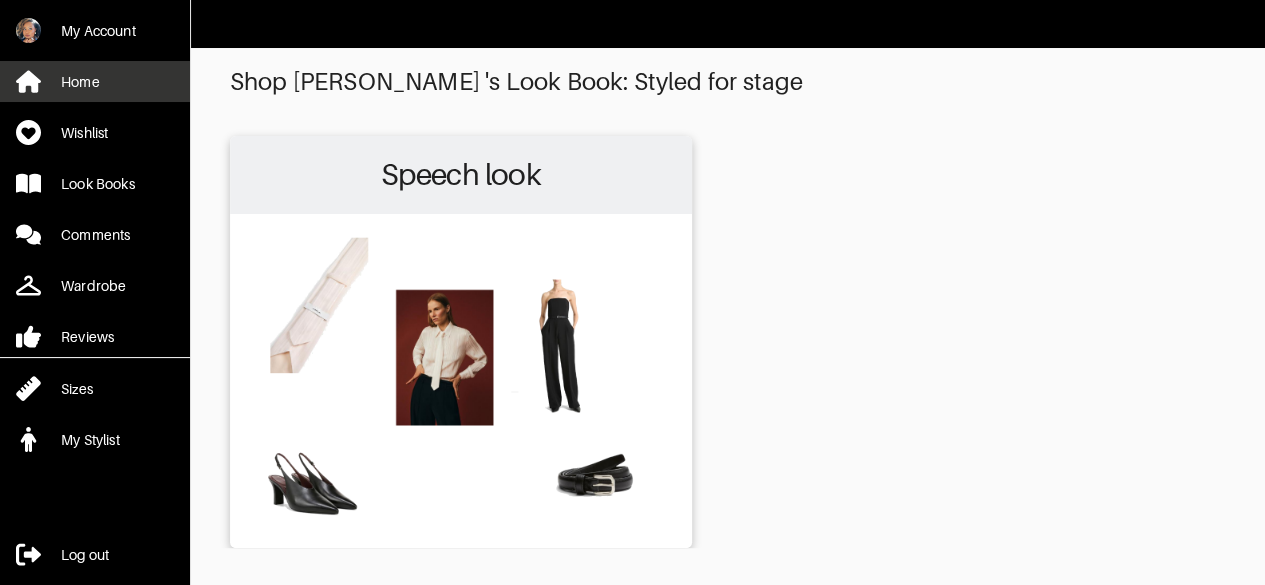 click on "Home" at bounding box center [95, 81] 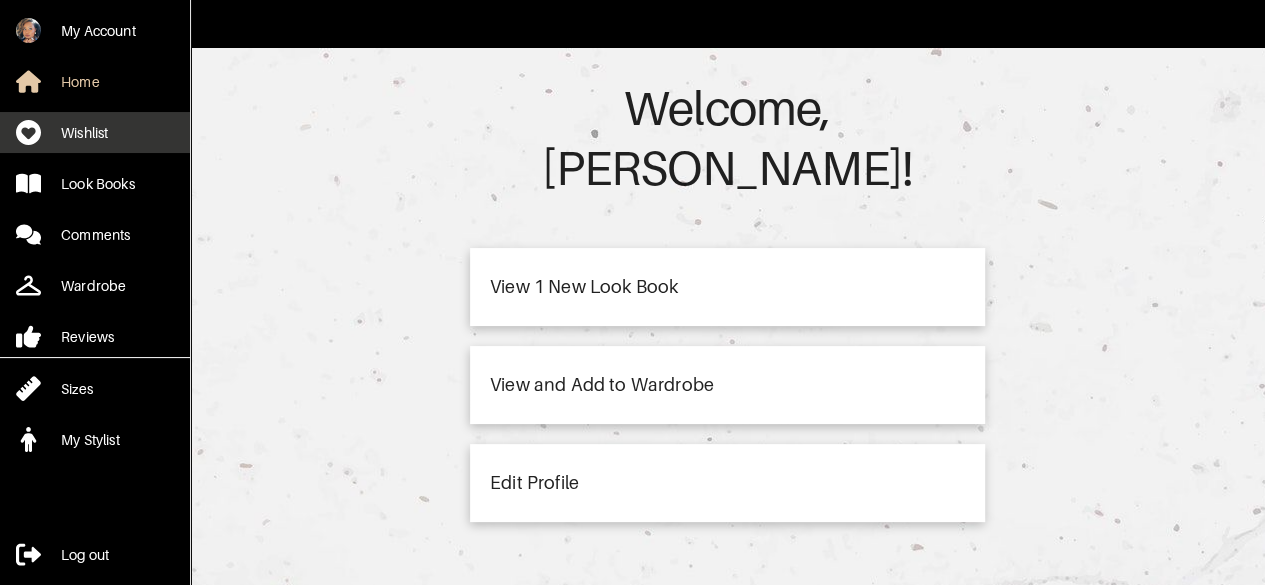 click on "Wishlist" at bounding box center [84, 133] 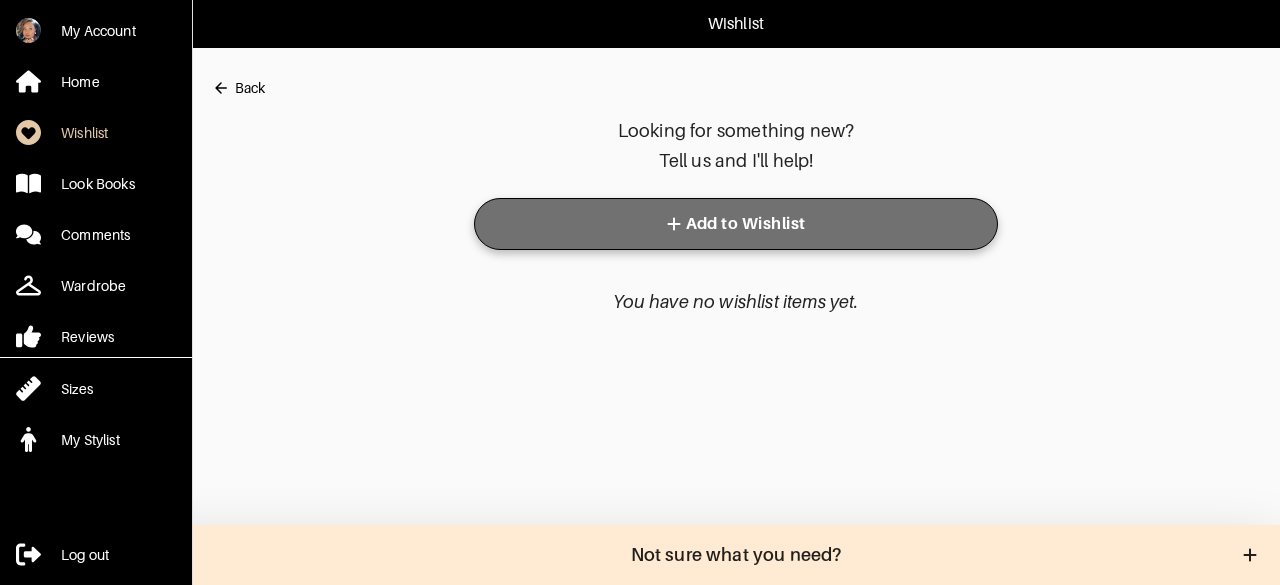 click on "Add to Wishlist" at bounding box center (736, 224) 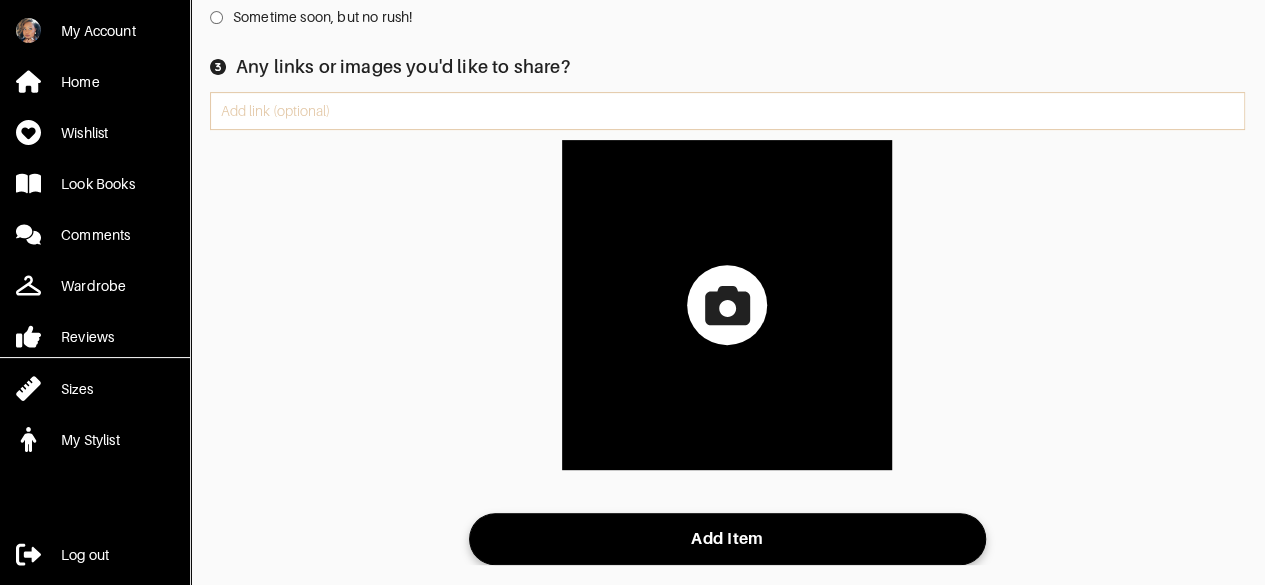 scroll, scrollTop: 0, scrollLeft: 0, axis: both 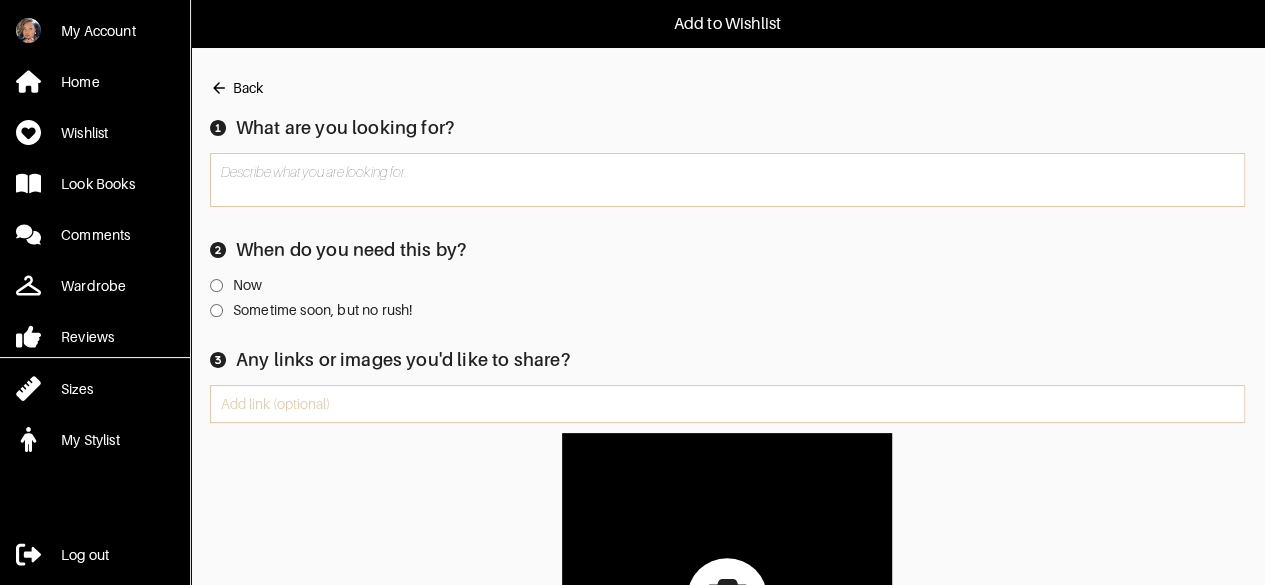 click on "Back" at bounding box center [248, 88] 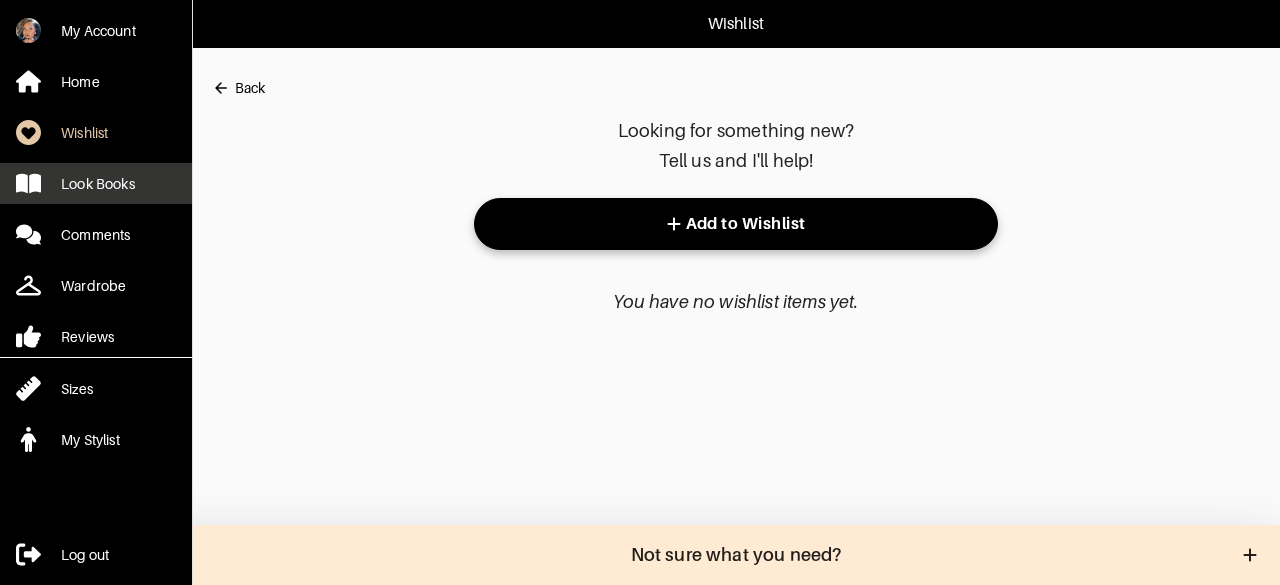 click on "Look Books" at bounding box center (98, 184) 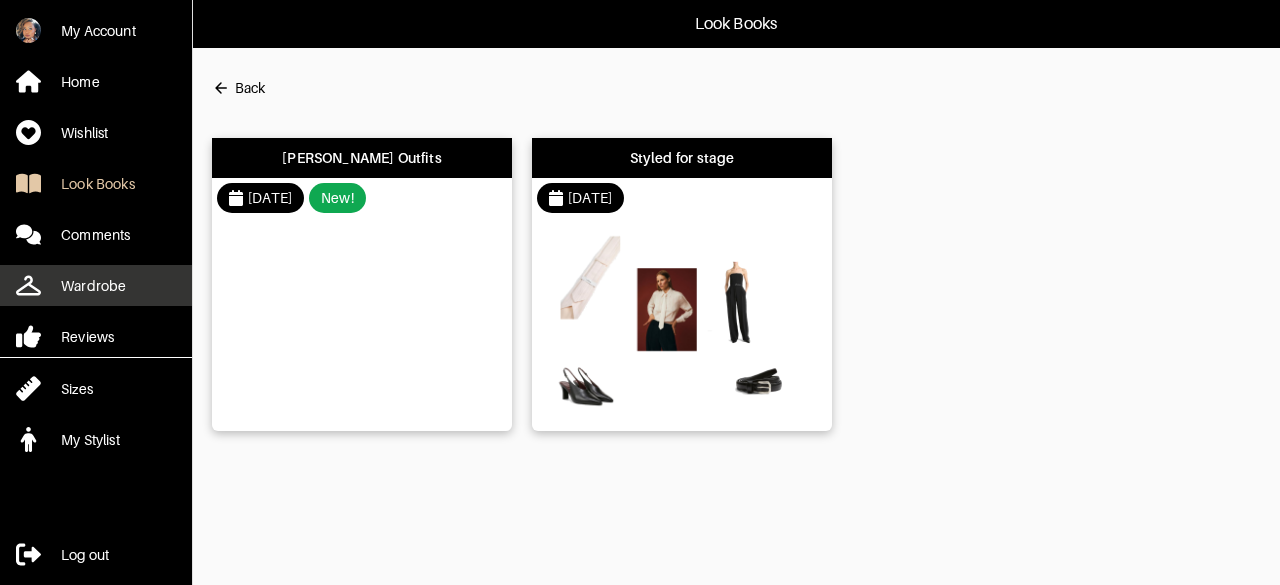 click on "Wardrobe" at bounding box center (93, 286) 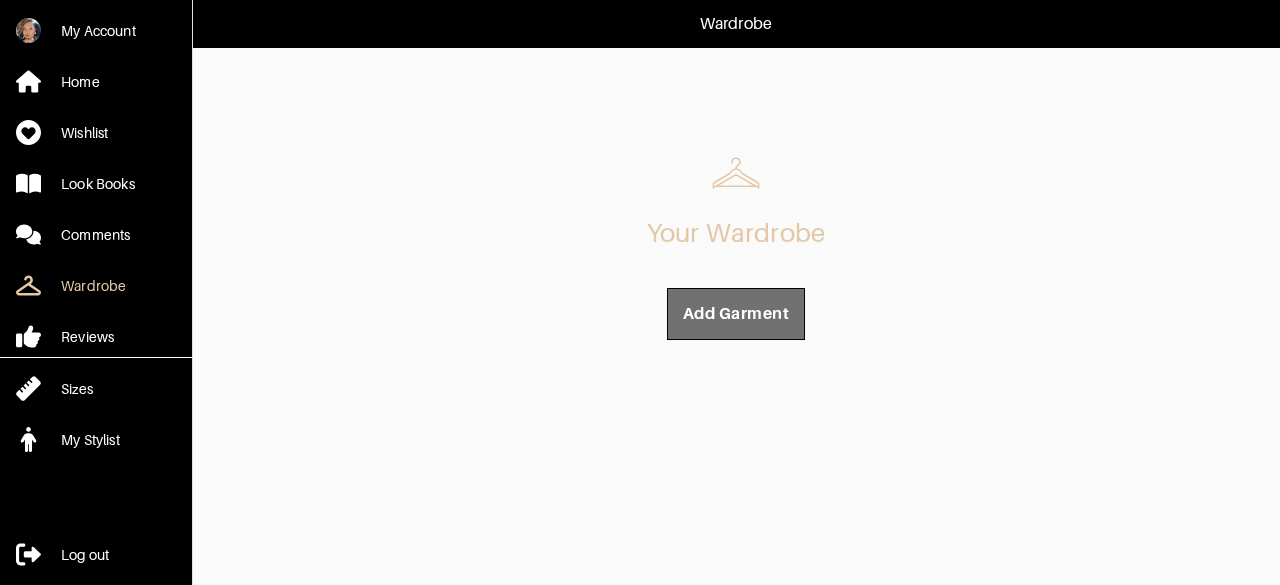click on "Add Garment" at bounding box center [736, 314] 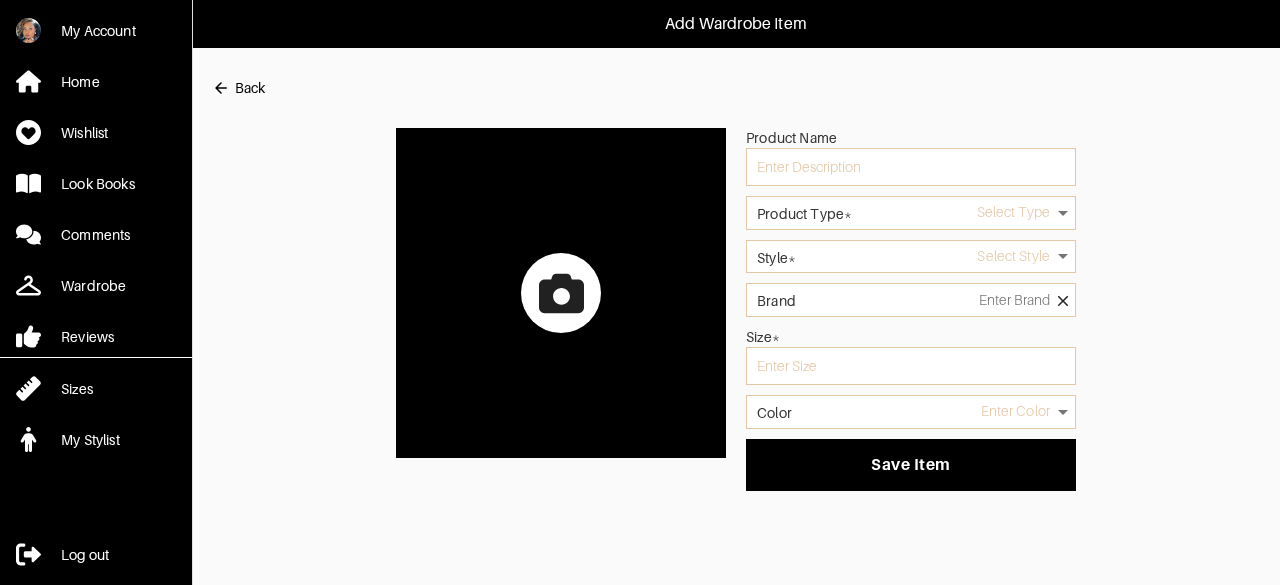 click on "Back" at bounding box center (250, 88) 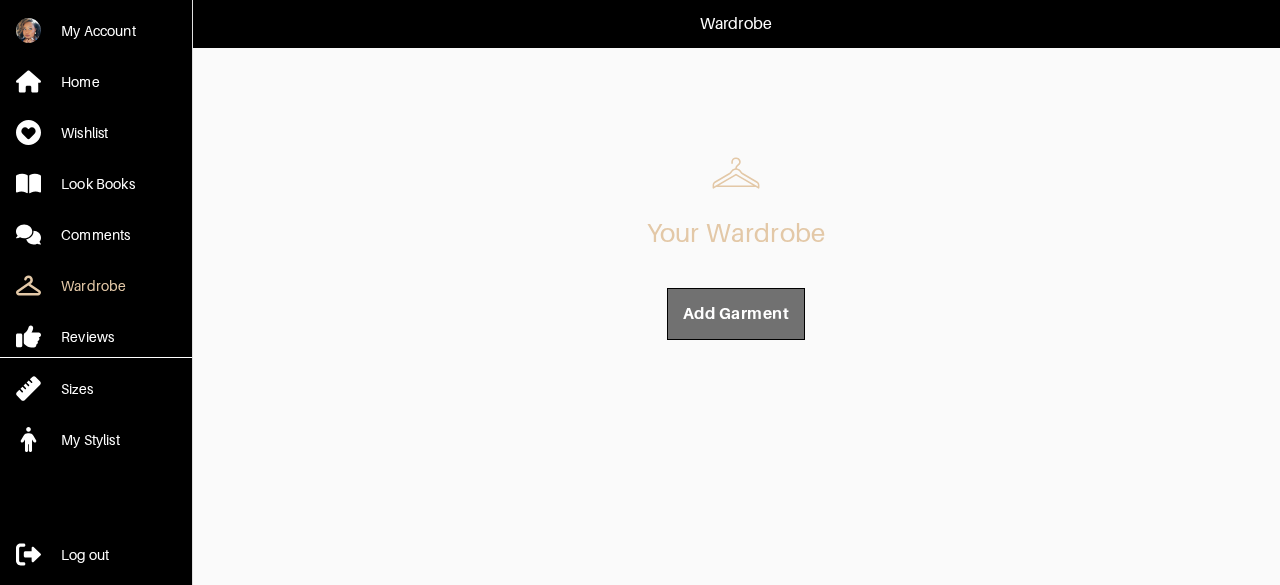 click on "Add Garment" at bounding box center (736, 314) 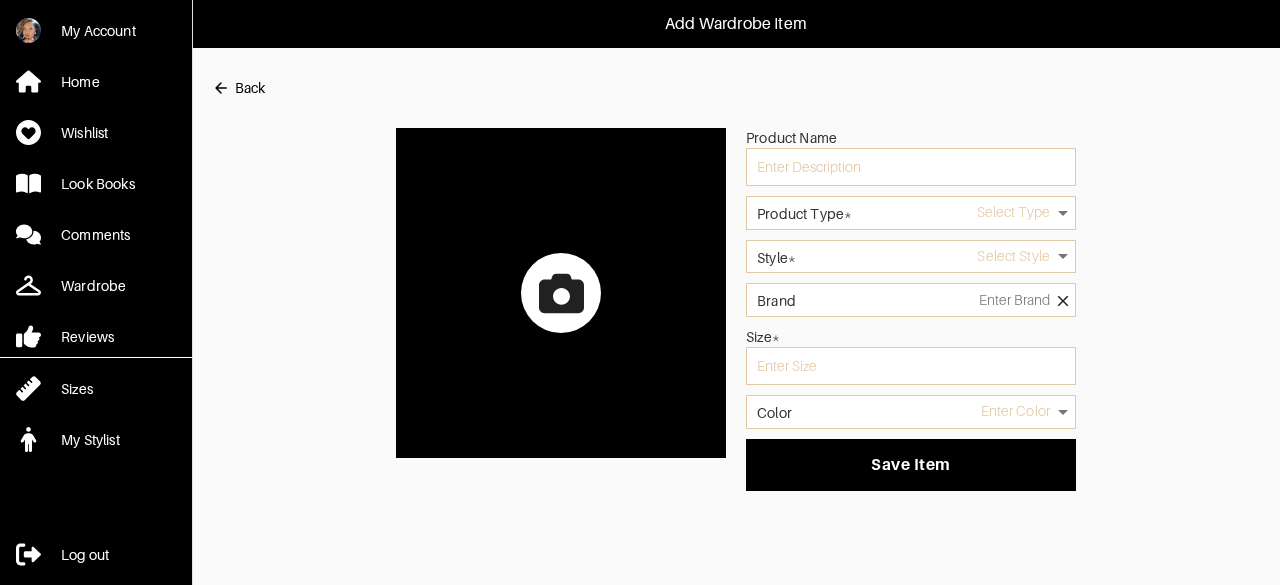 click on "Back" at bounding box center (250, 88) 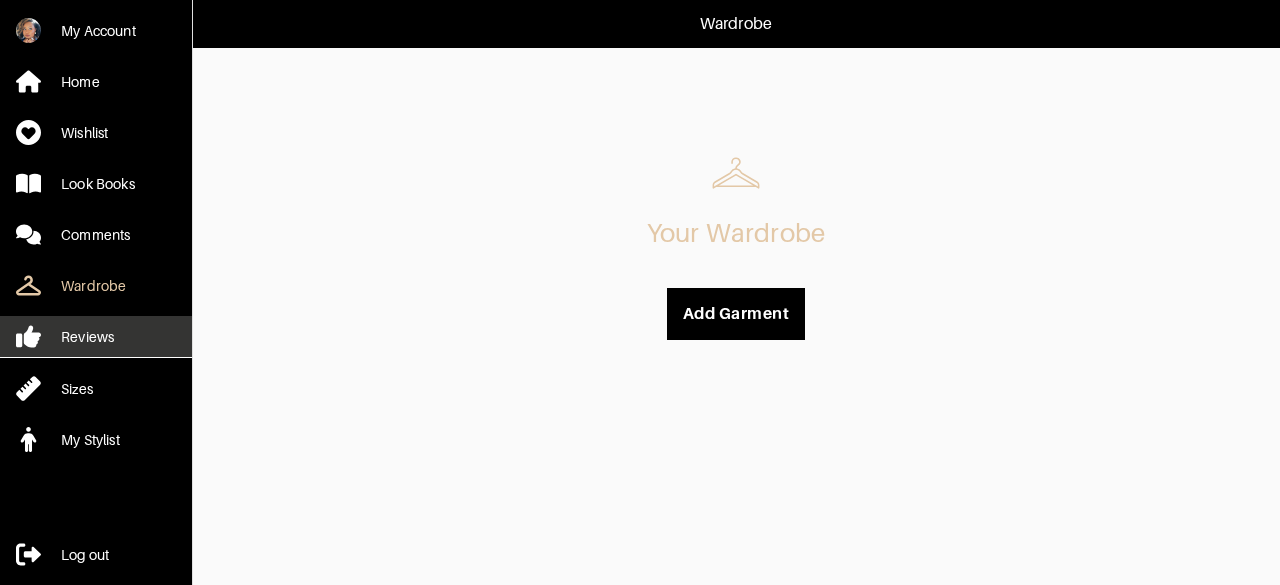 click on "Reviews" at bounding box center [96, 336] 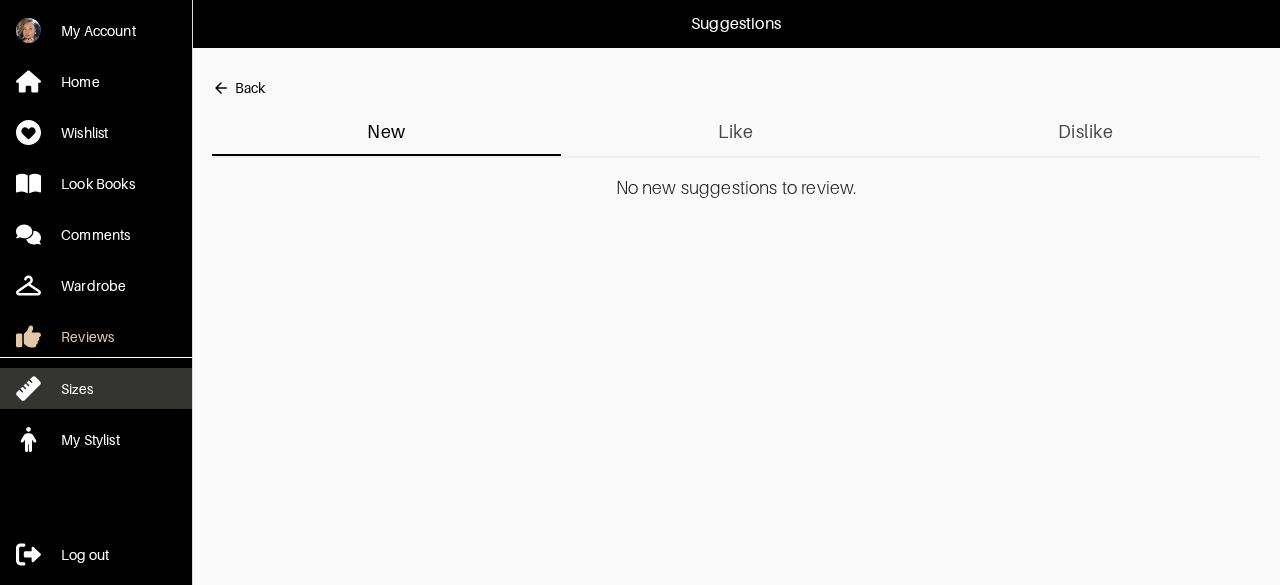 click on "Sizes" at bounding box center (96, 388) 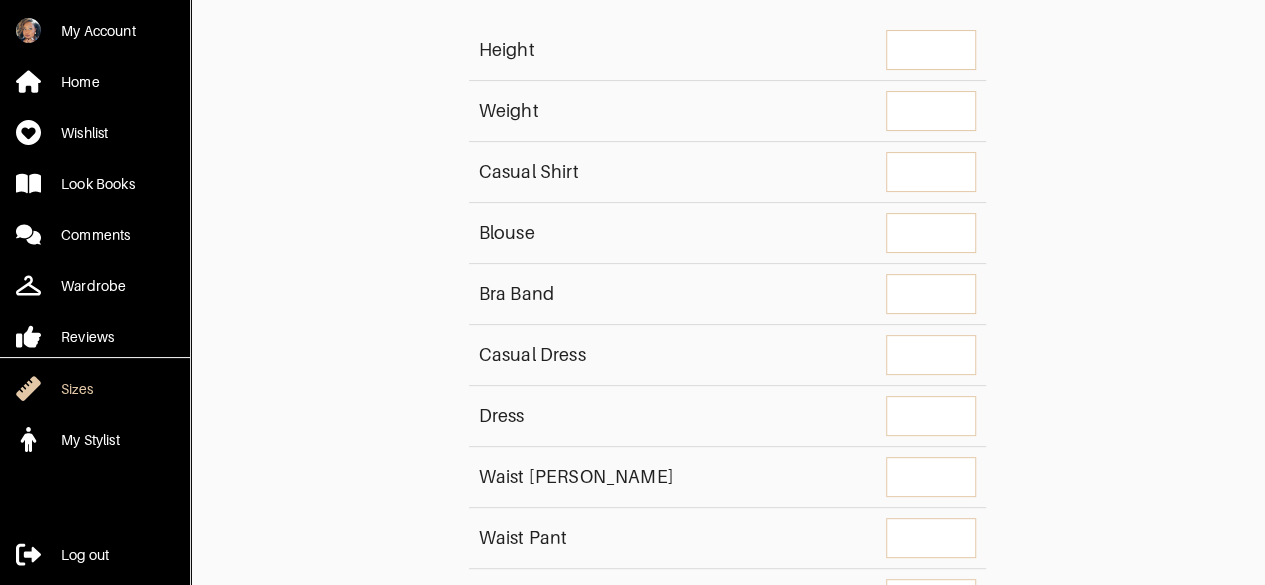 scroll, scrollTop: 0, scrollLeft: 0, axis: both 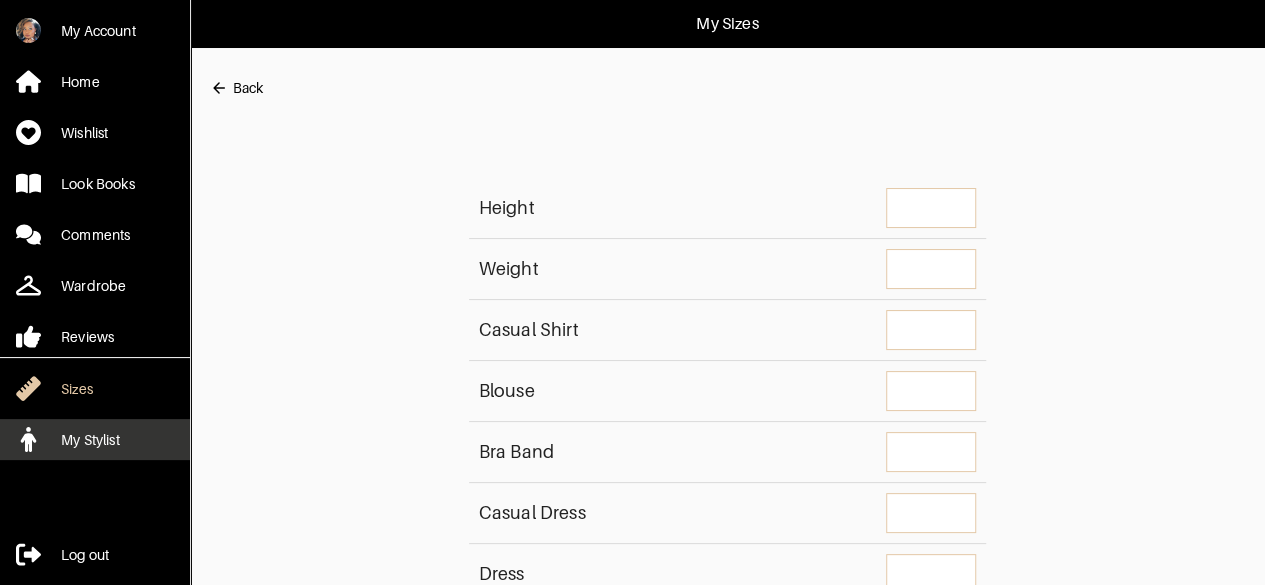 click on "My Stylist" at bounding box center [95, 439] 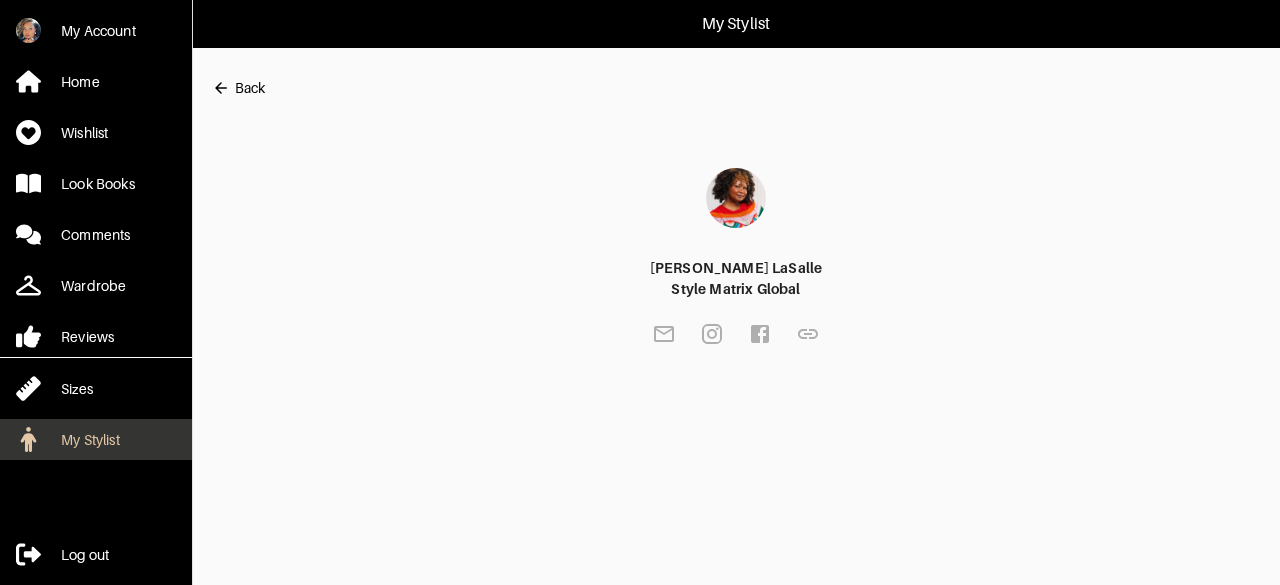 click on "My Stylist" at bounding box center [90, 440] 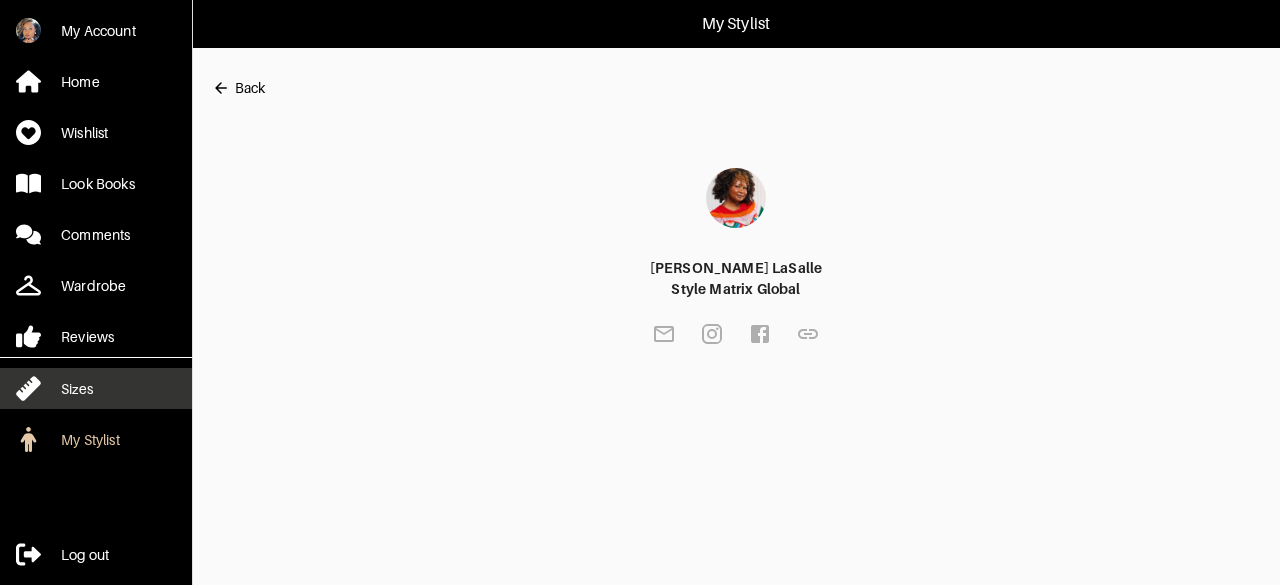 click on "Sizes" at bounding box center [77, 389] 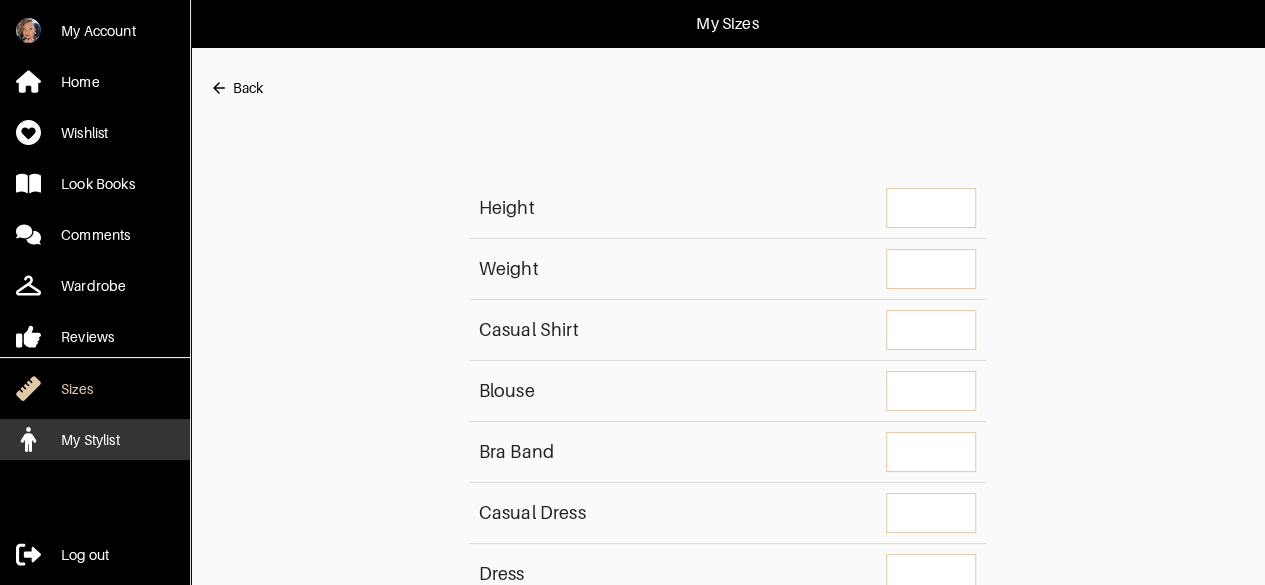 click on "My Stylist" at bounding box center [90, 440] 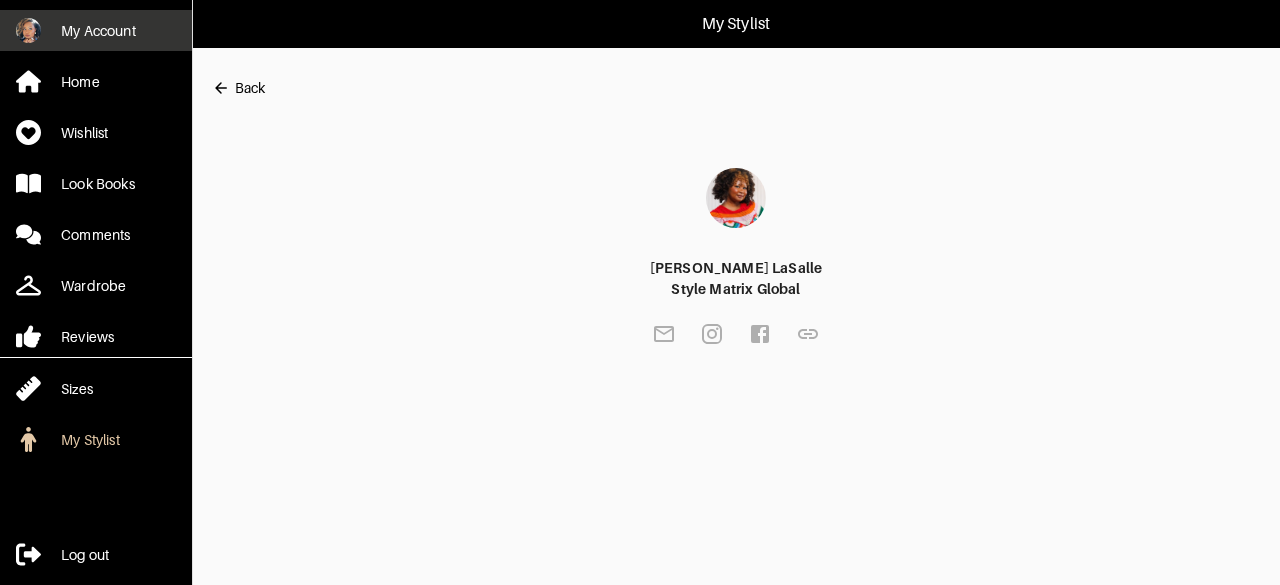 click on "My Account" at bounding box center [98, 31] 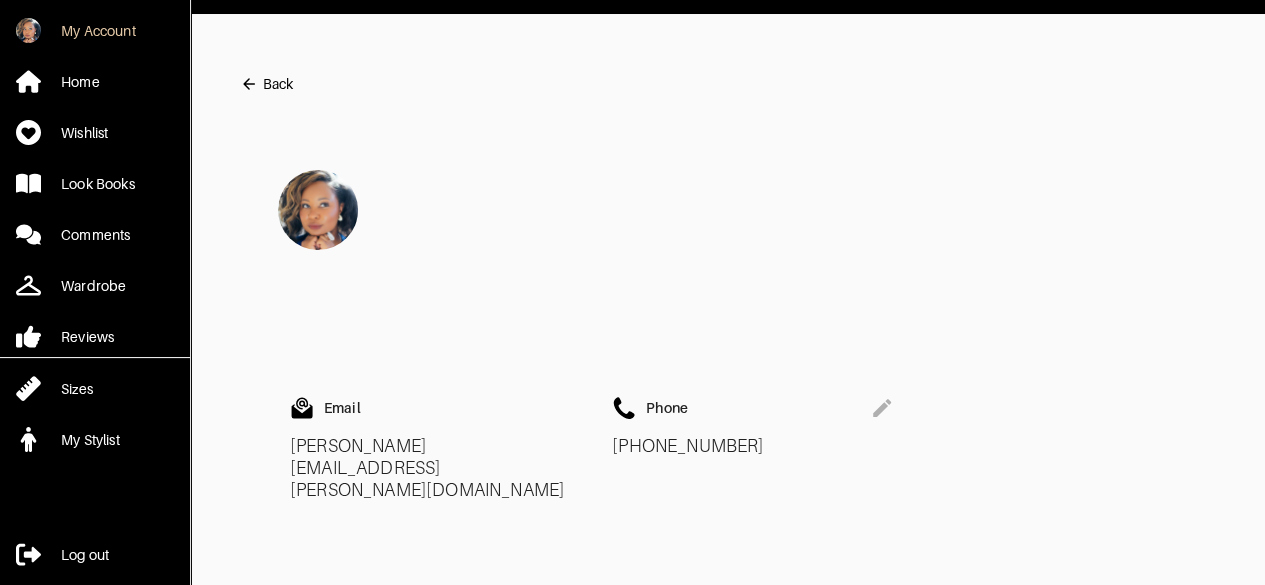 scroll, scrollTop: 0, scrollLeft: 0, axis: both 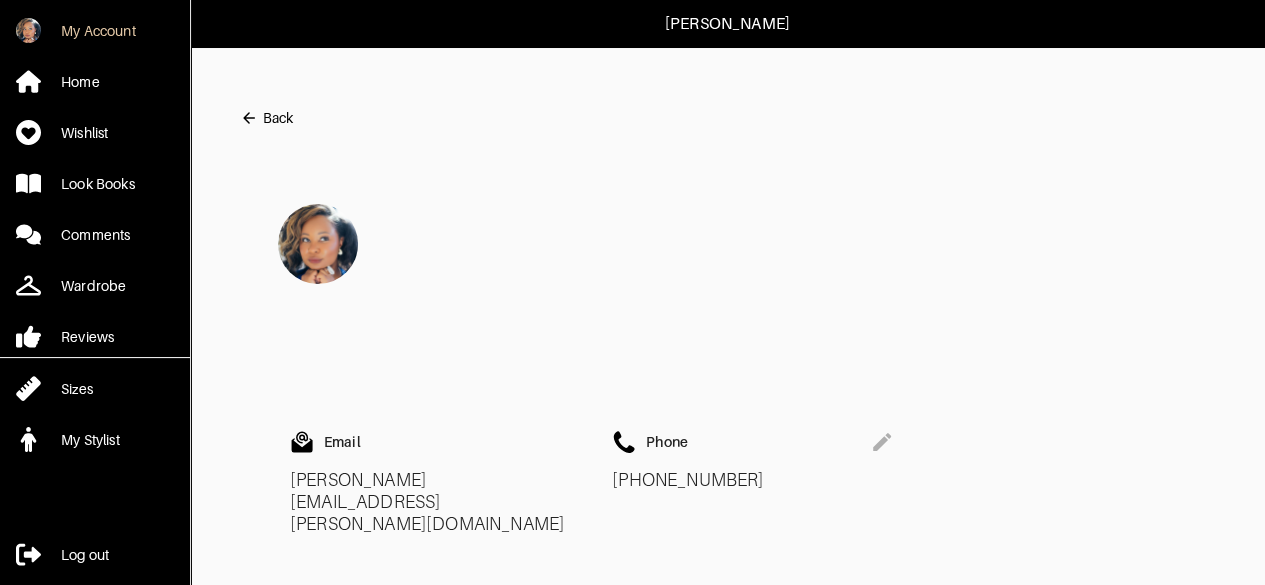 click 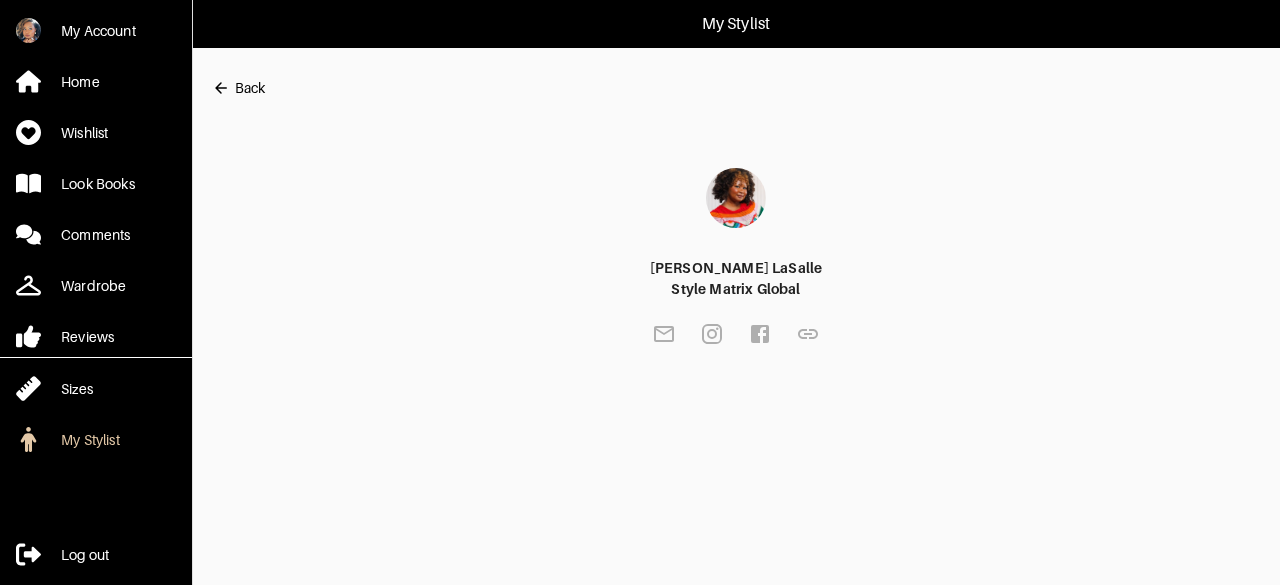 click 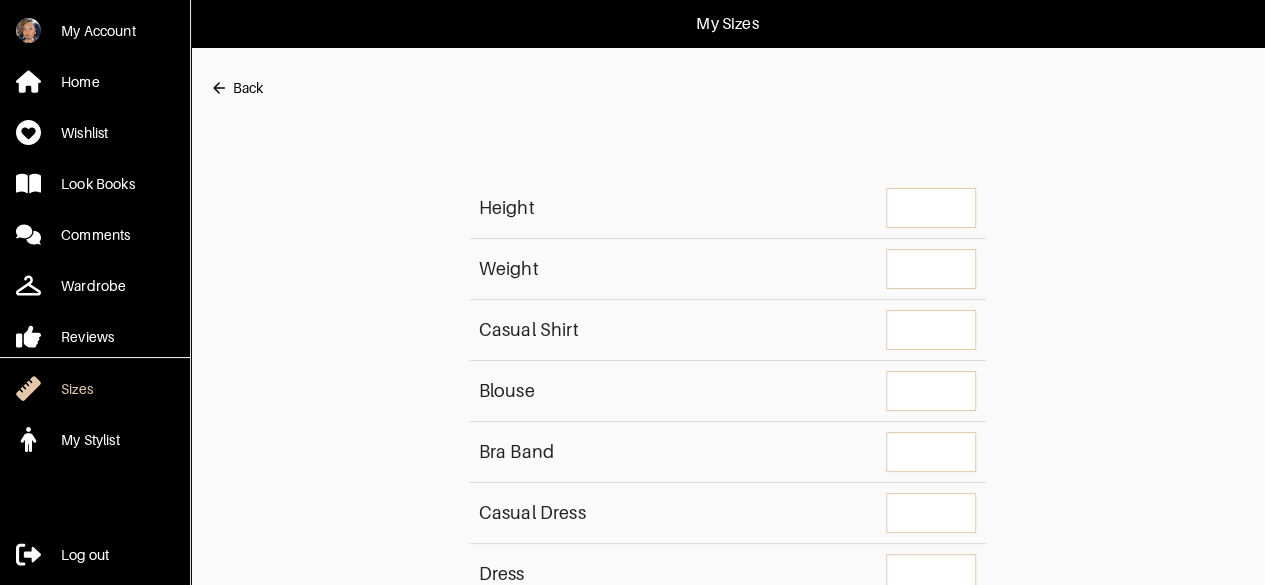 click 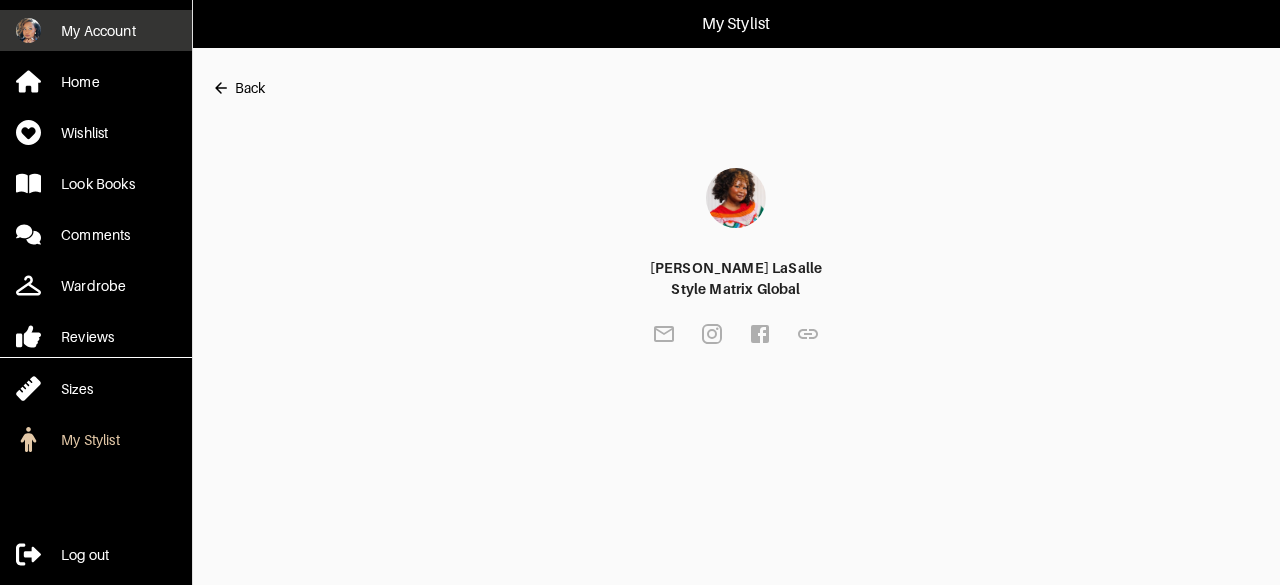 click on "My Account" at bounding box center (98, 31) 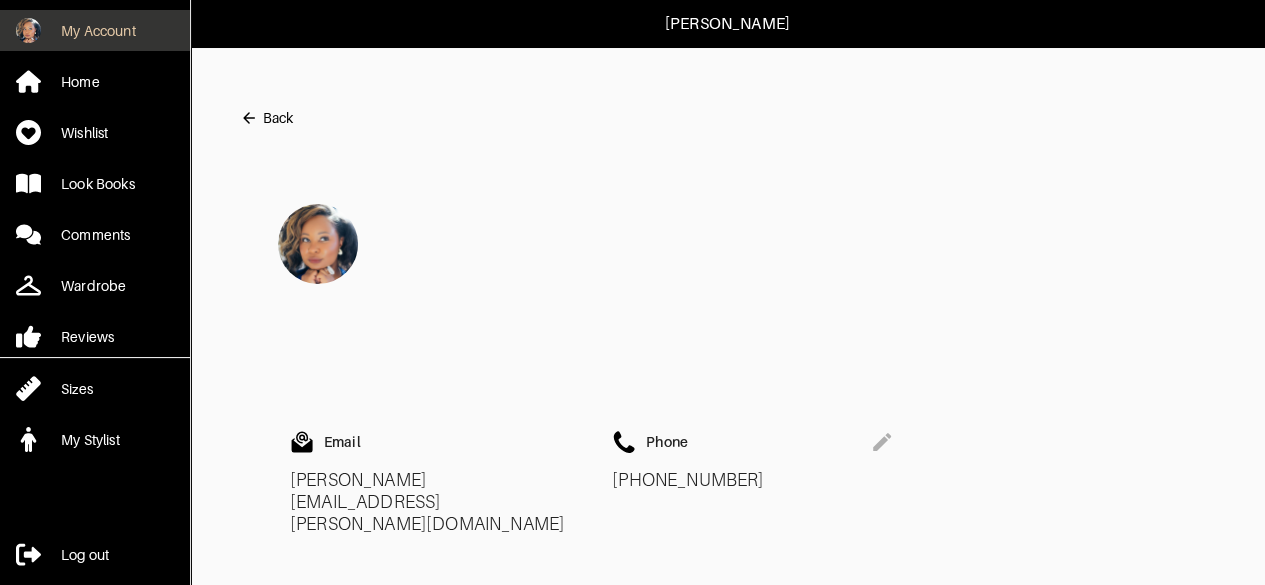 click on "My Account" at bounding box center (98, 31) 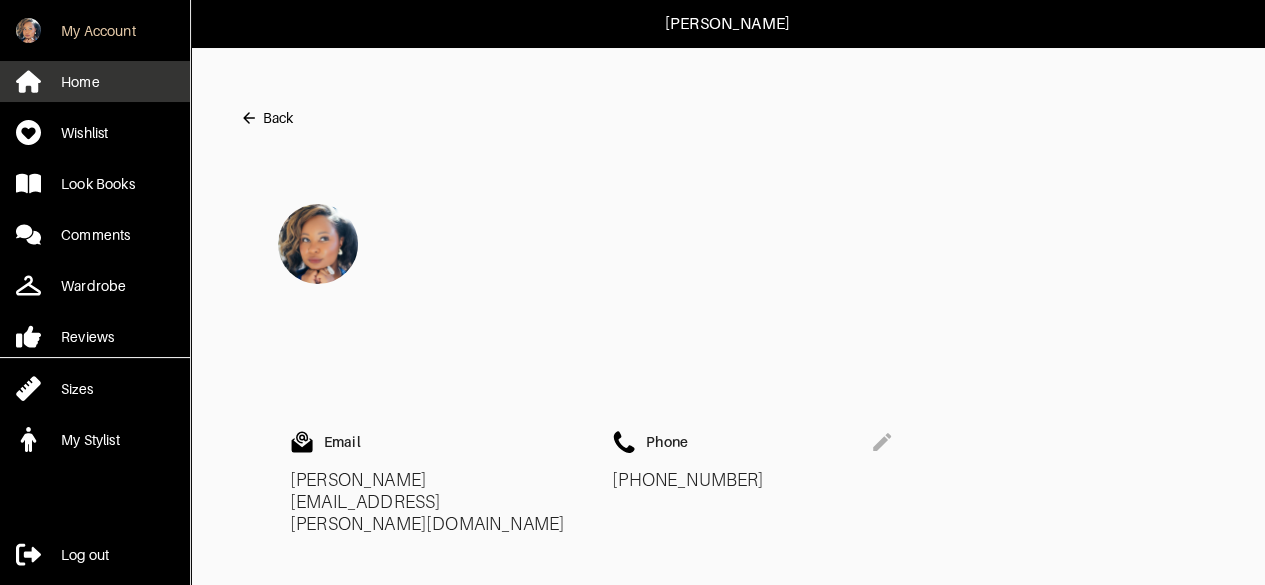 click on "Home" at bounding box center (80, 82) 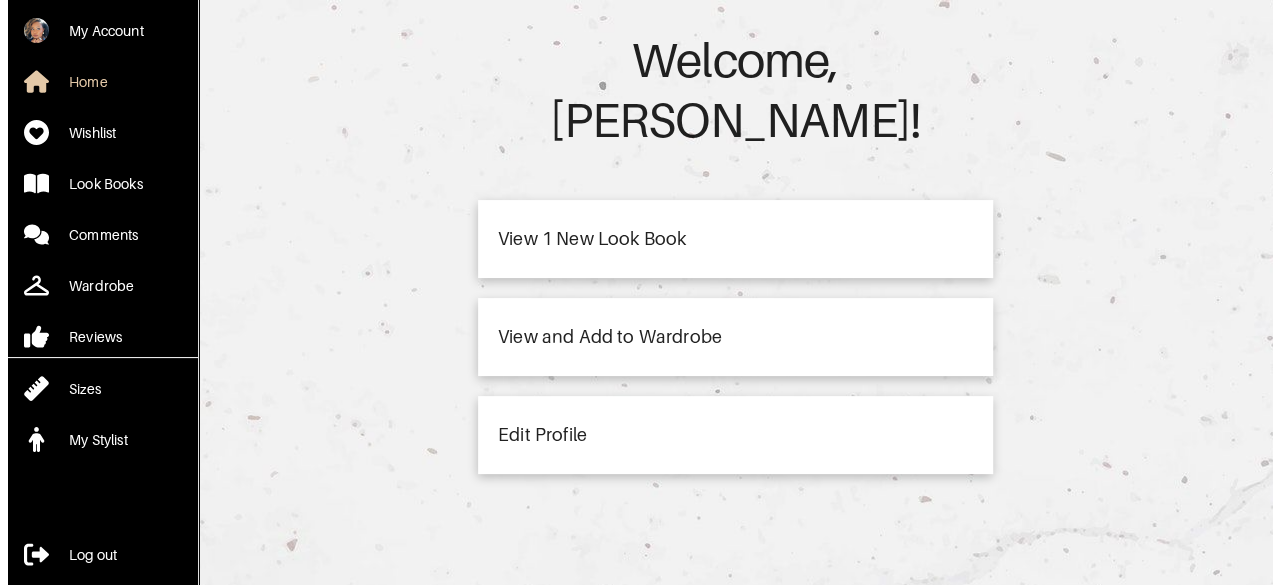 scroll, scrollTop: 0, scrollLeft: 0, axis: both 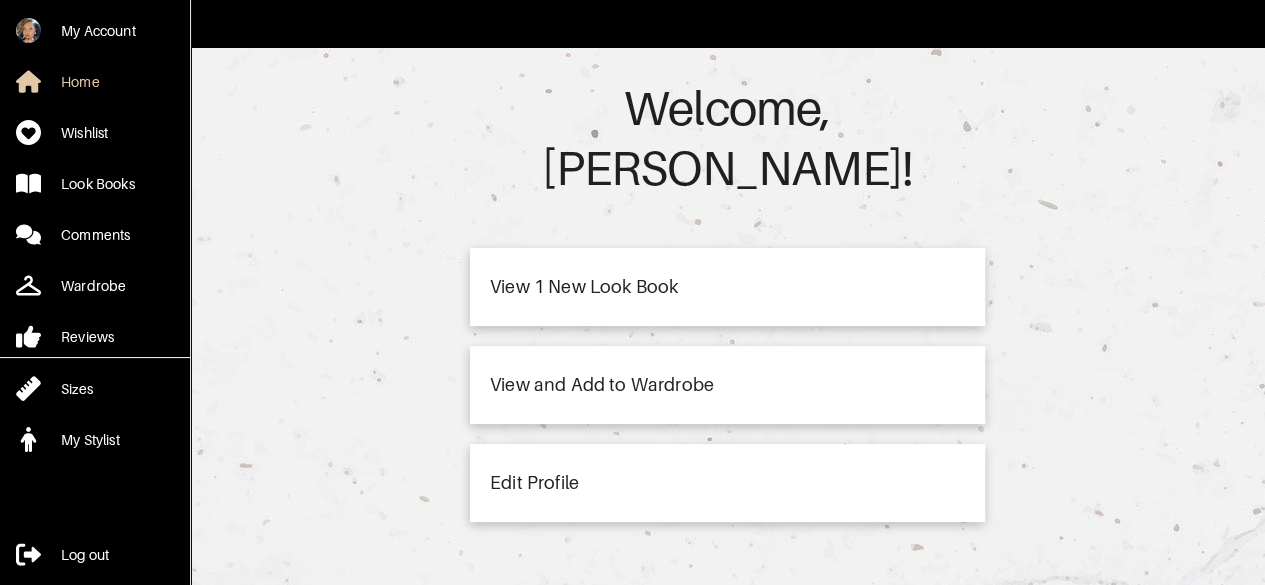 click on "View 1 New Look Book" at bounding box center (584, 287) 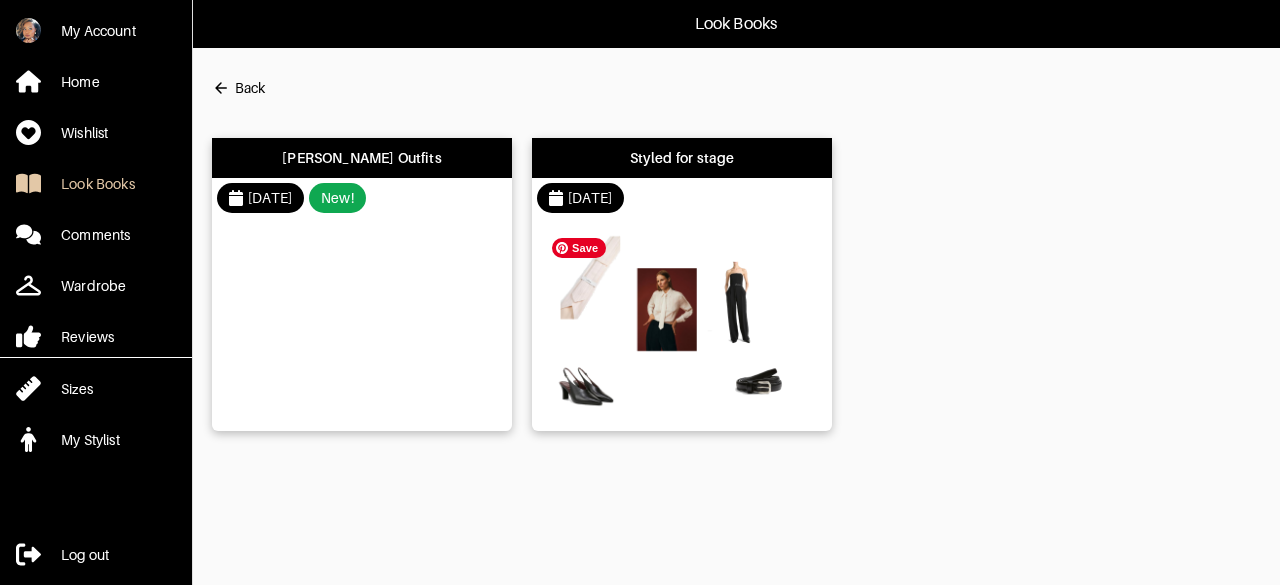 click at bounding box center [677, 323] 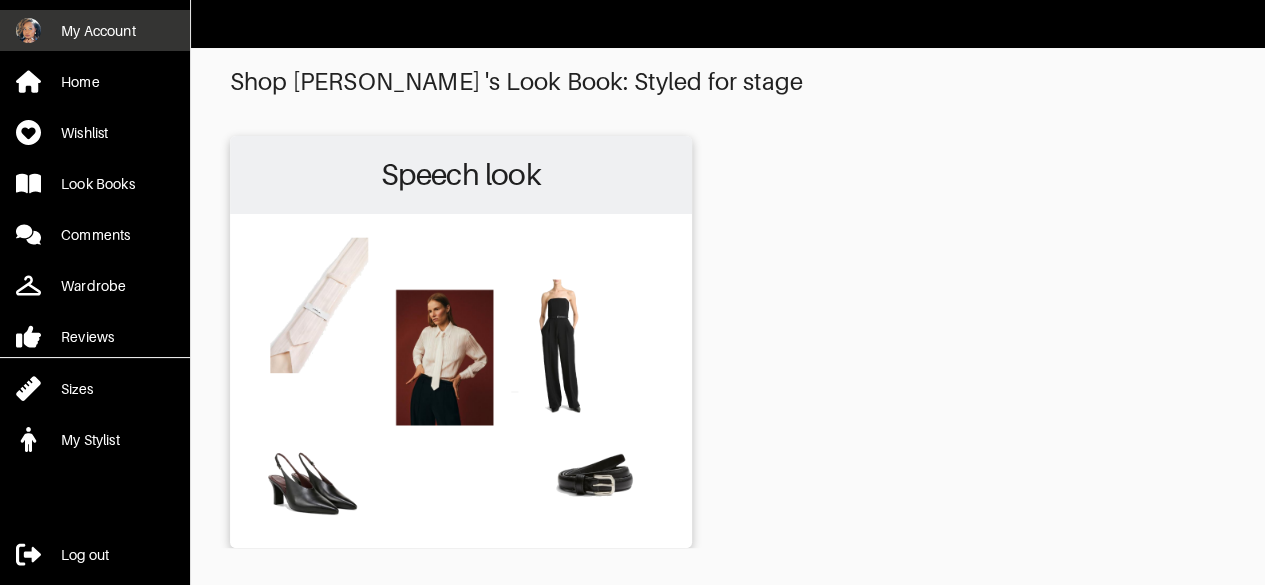 click on "My Account" at bounding box center [98, 31] 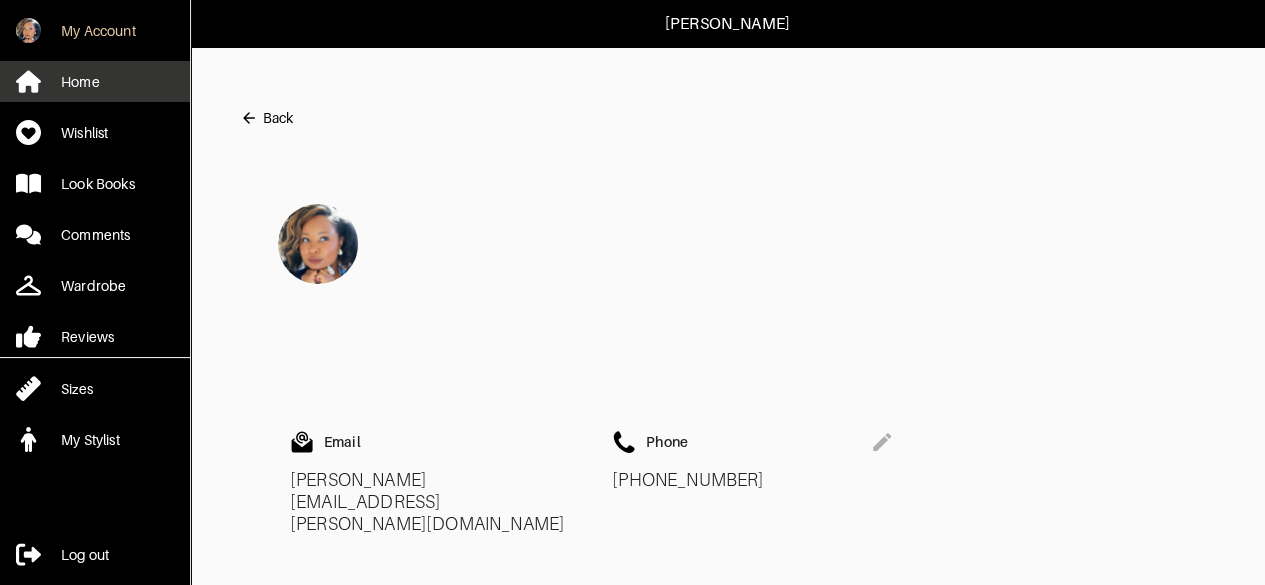 click on "Home" at bounding box center (80, 82) 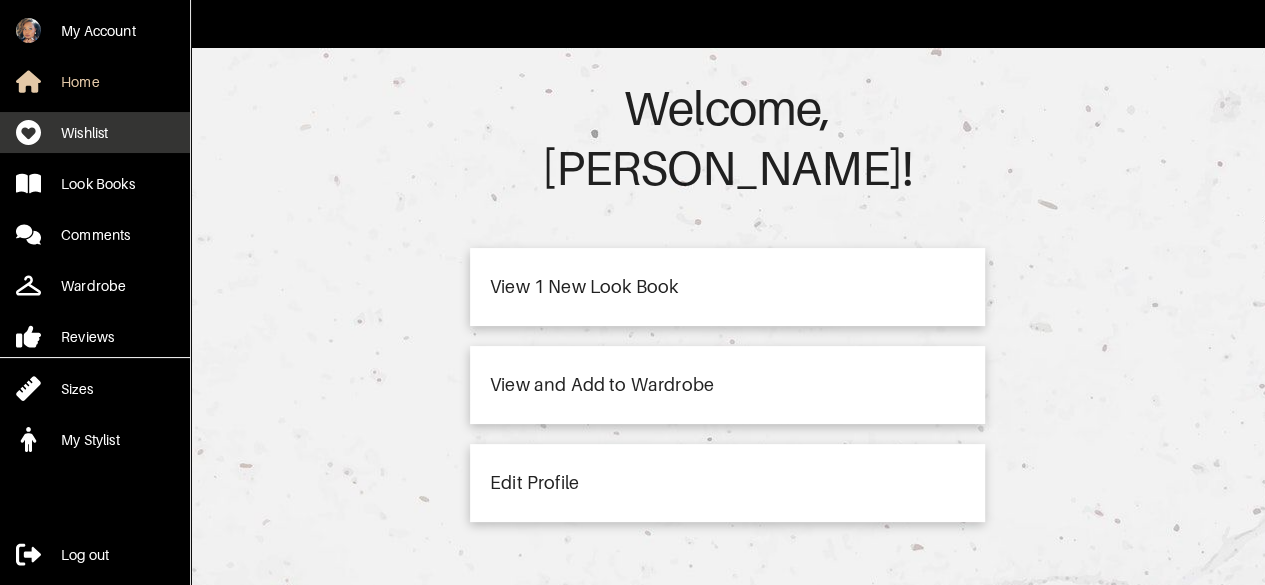 click on "Wishlist" at bounding box center [84, 133] 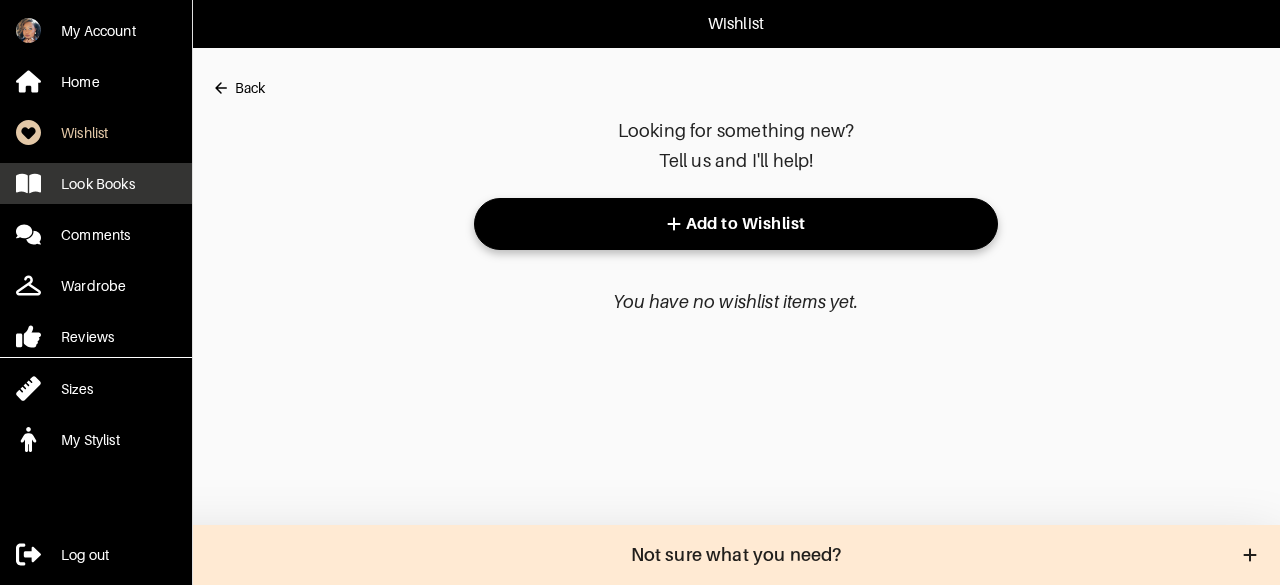 click on "Look Books" at bounding box center [98, 184] 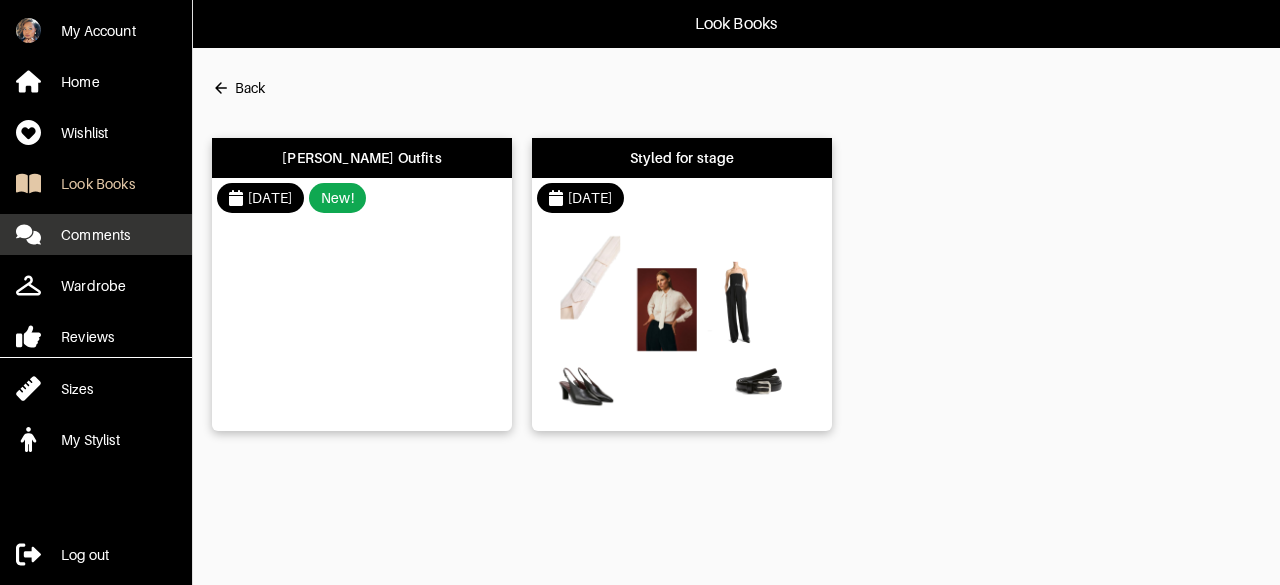 click on "Comments" at bounding box center (95, 235) 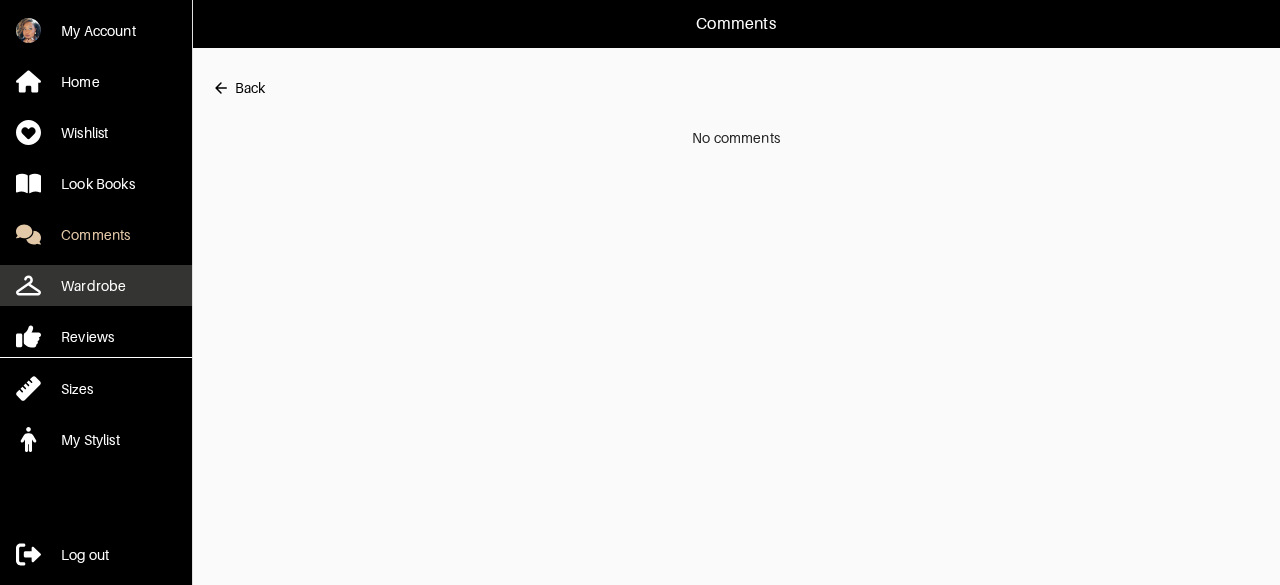 click on "Wardrobe" at bounding box center (93, 286) 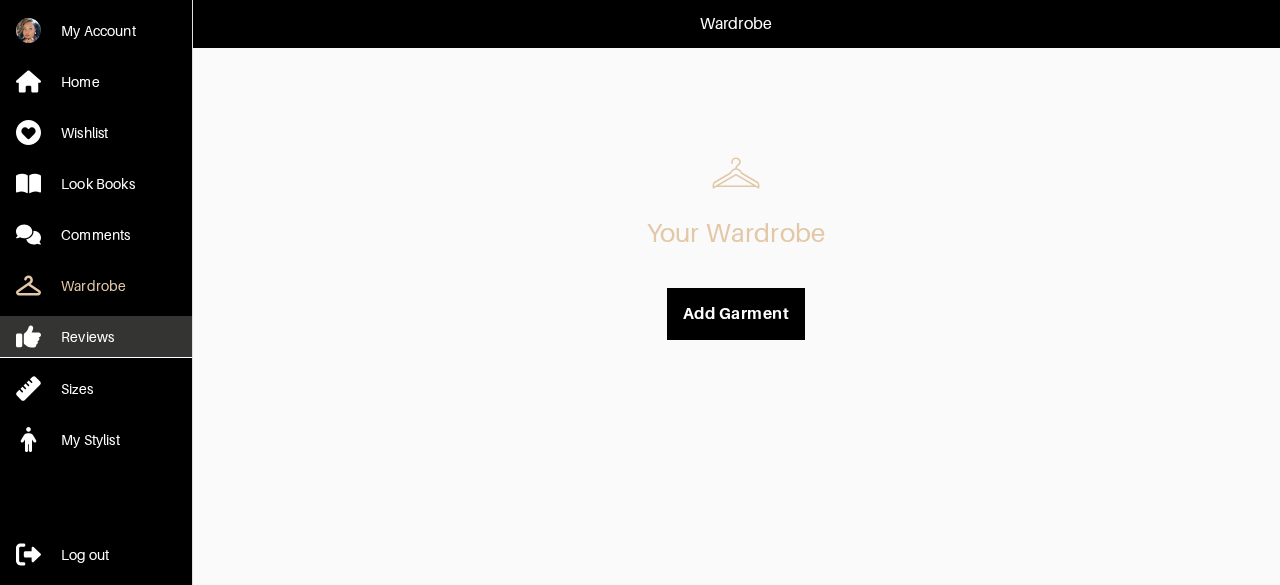 click on "Reviews" at bounding box center [87, 337] 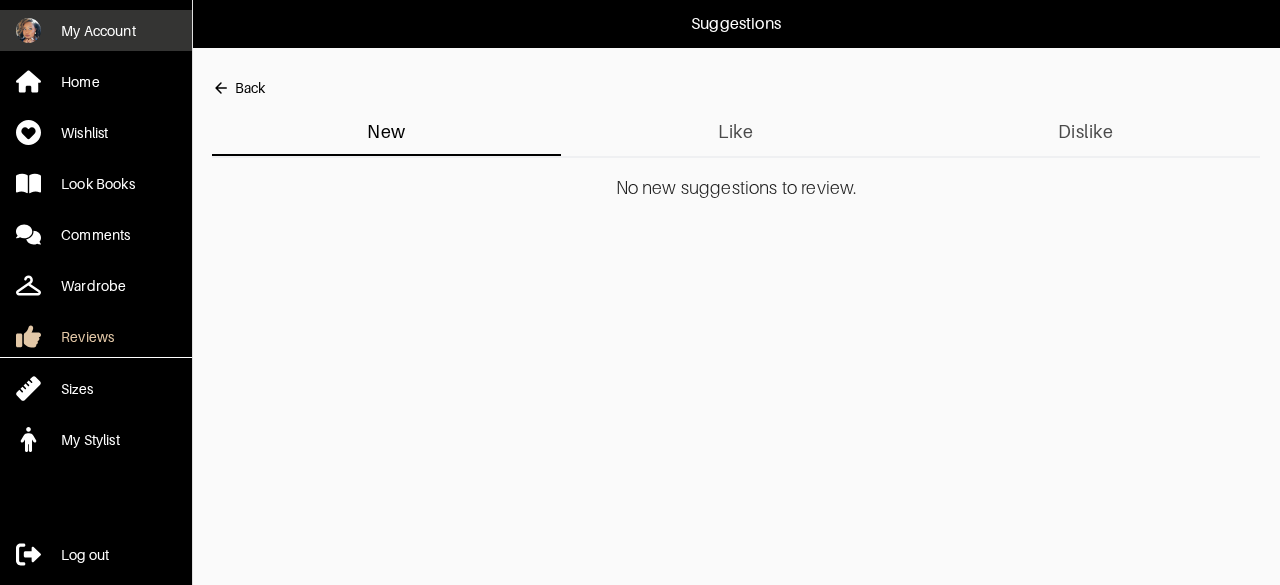 click on "My Account" at bounding box center [98, 31] 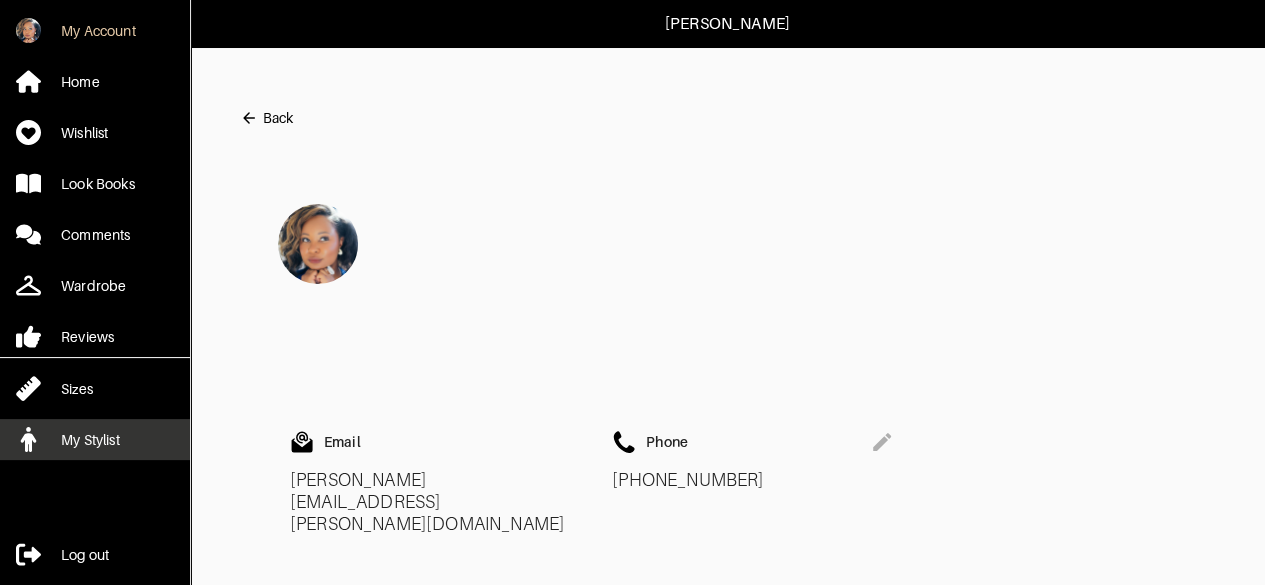 click on "My Stylist" at bounding box center (90, 440) 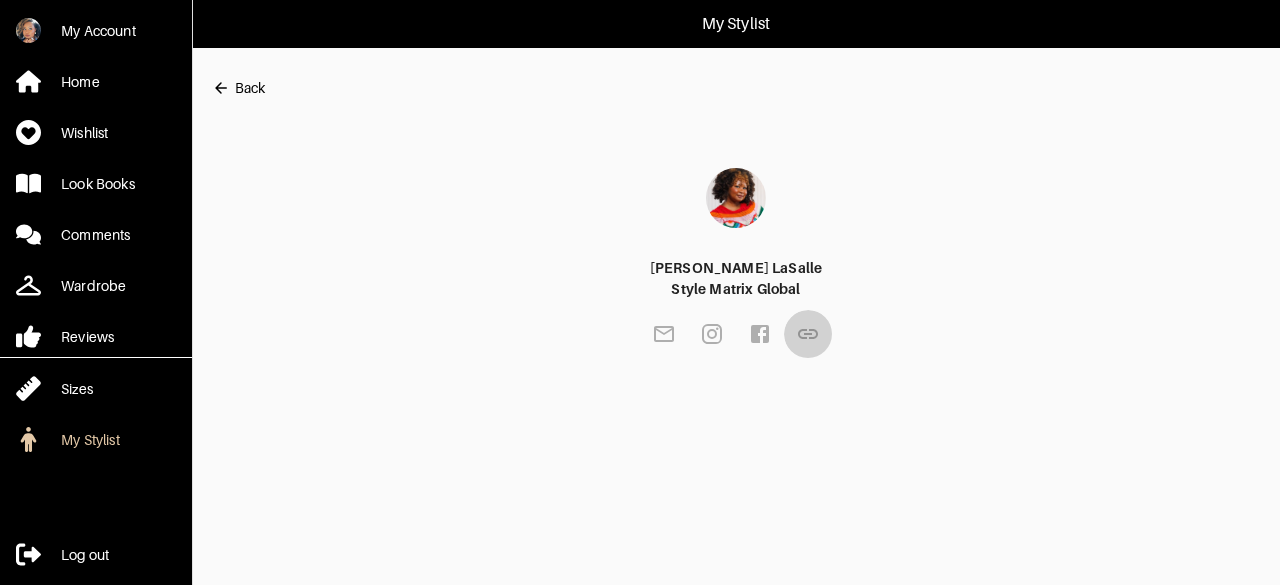 click 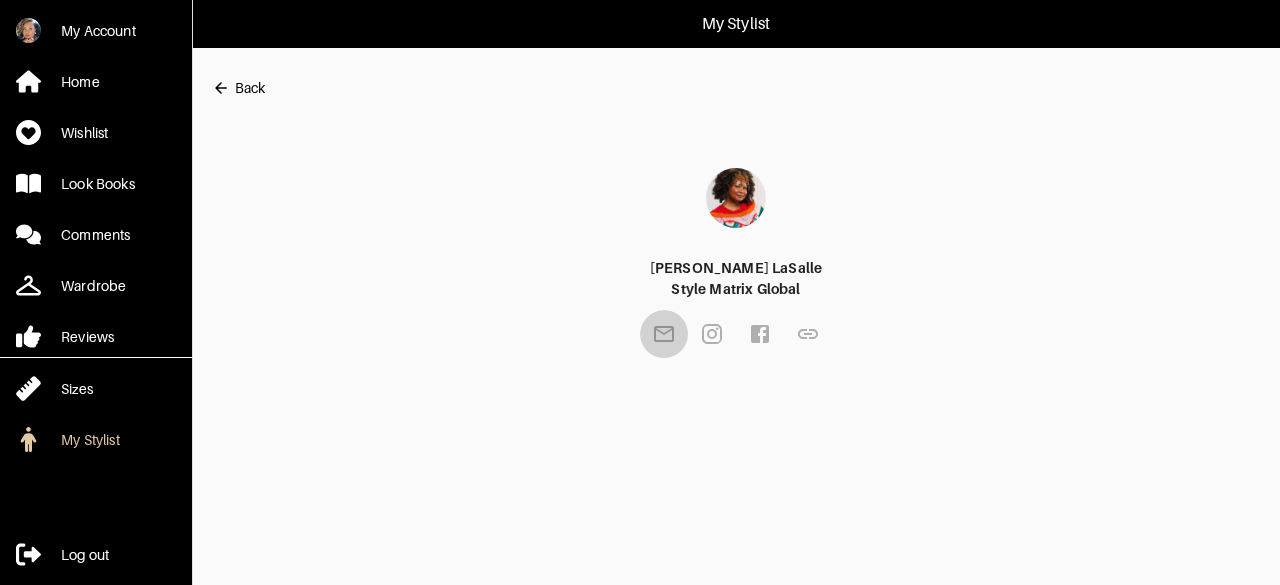 click 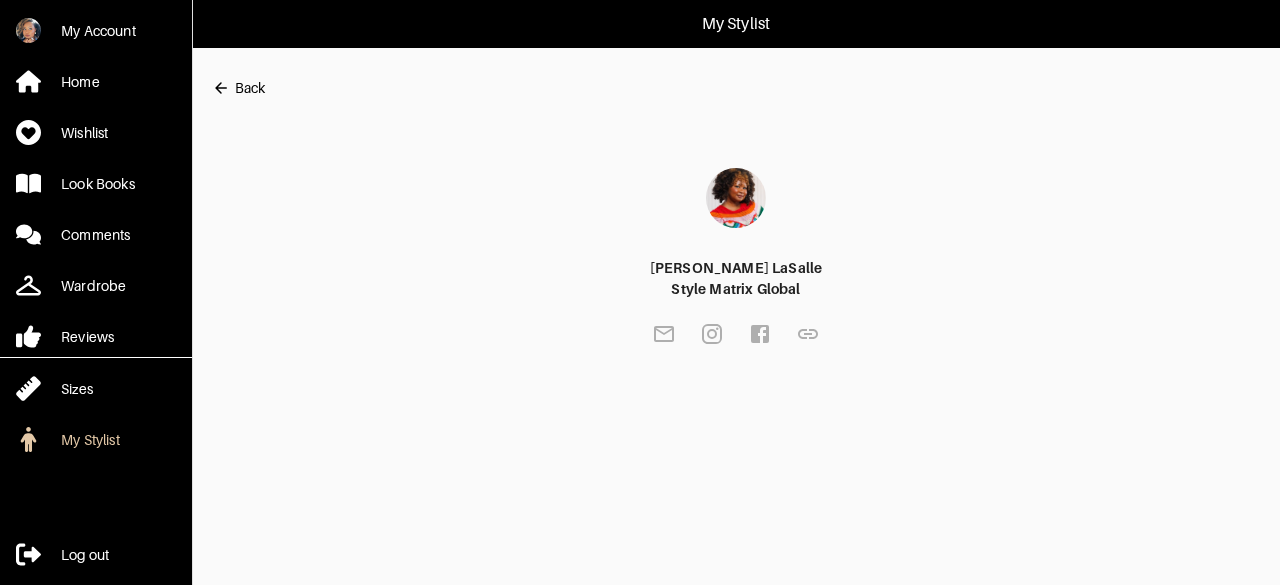 click on "[PERSON_NAME] Style Matrix Global" at bounding box center [736, 248] 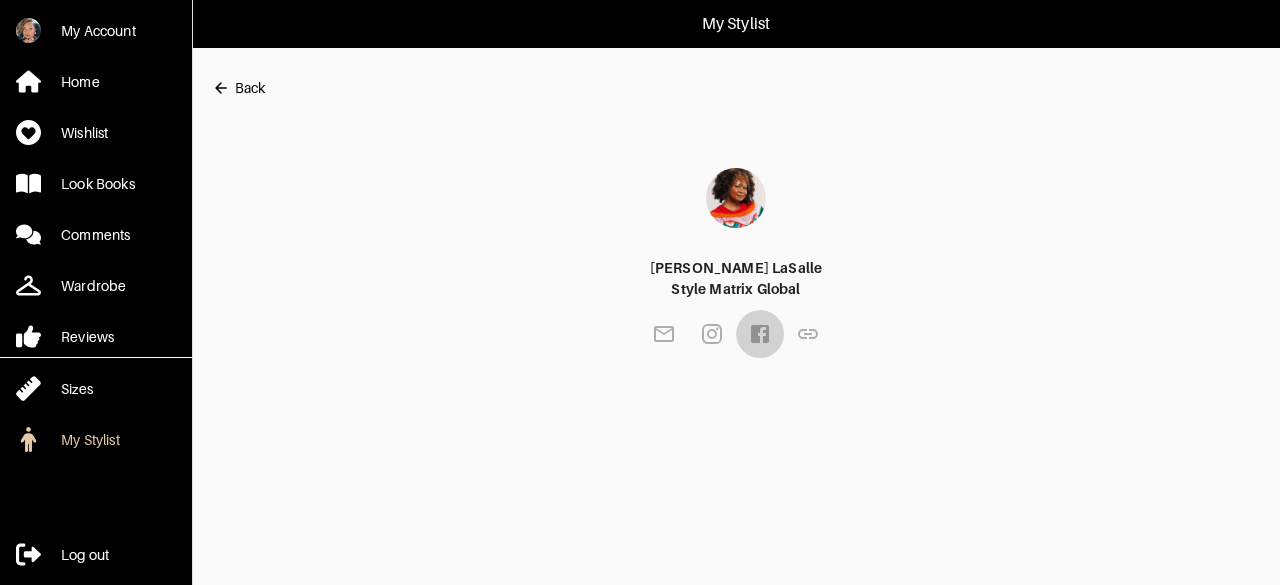 click 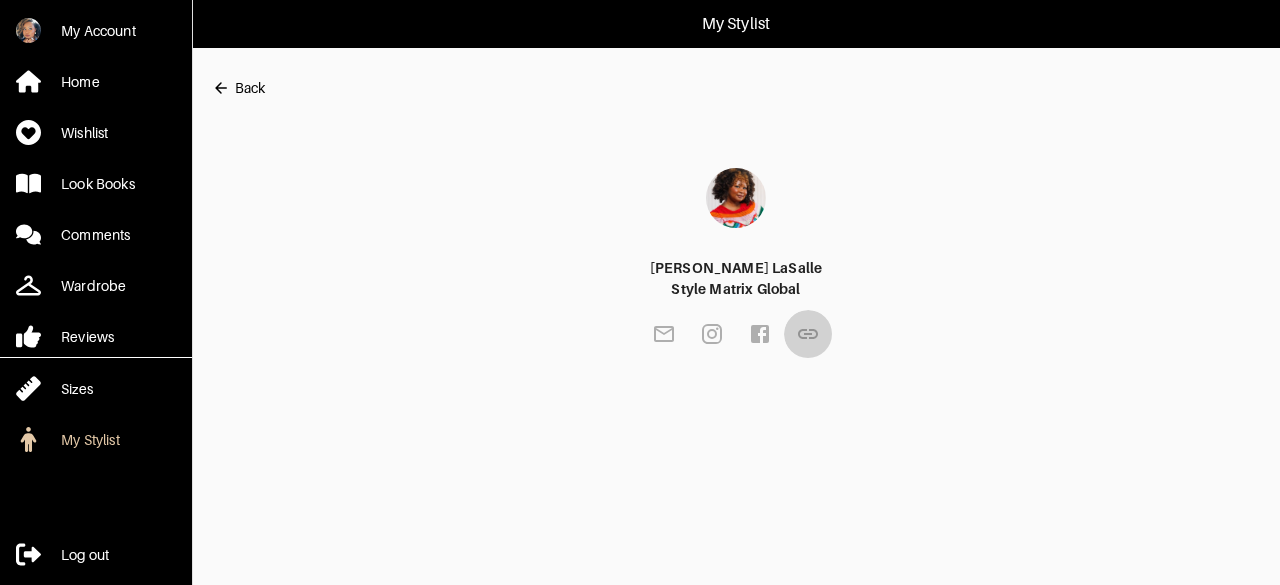 click 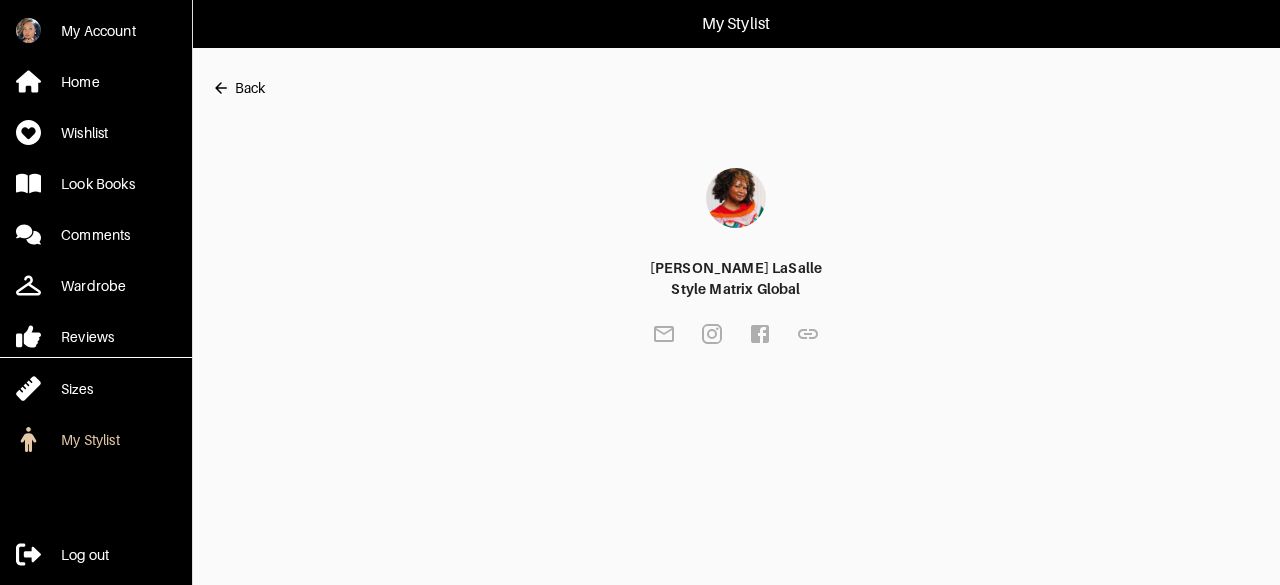 click on "Back" at bounding box center [250, 88] 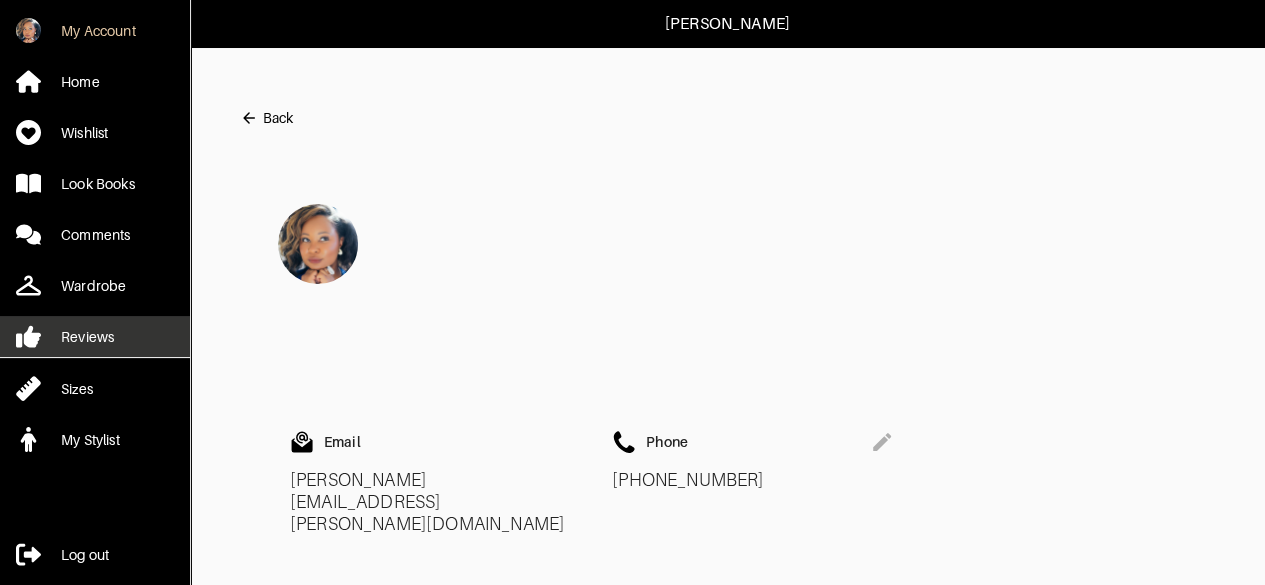click on "Reviews" at bounding box center (87, 337) 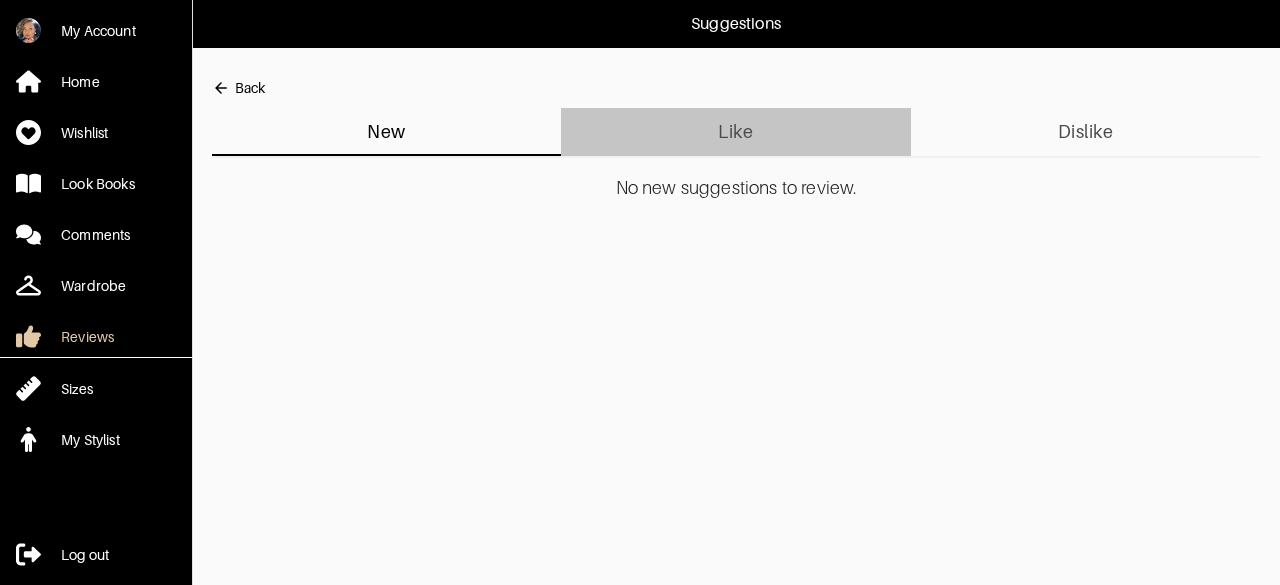 click on "Like" at bounding box center (735, 132) 